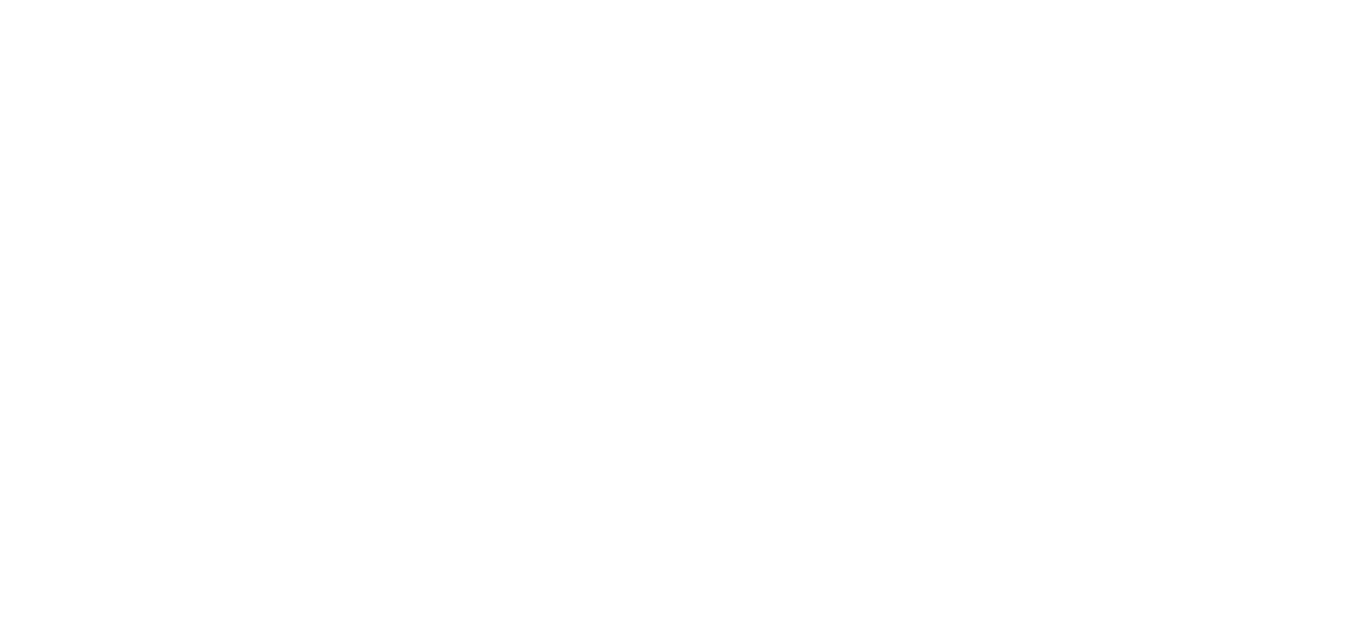scroll, scrollTop: 0, scrollLeft: 0, axis: both 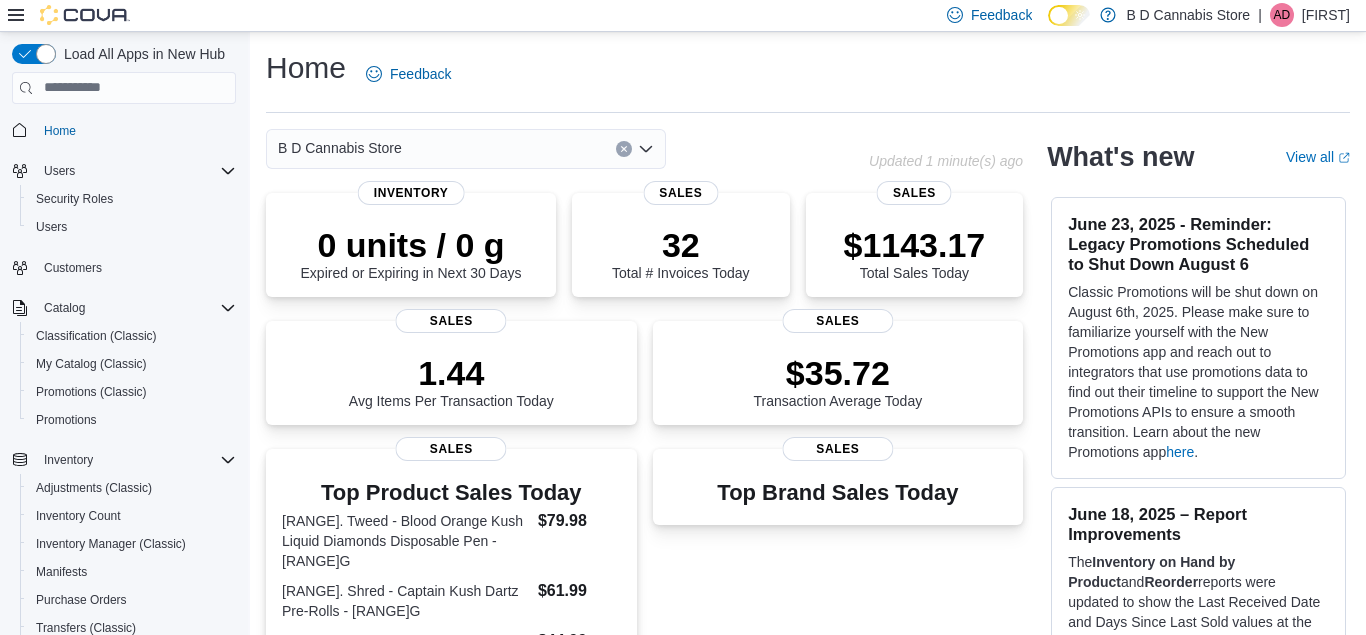 click on "Load All Apps in New Hub Home   Users   Security Roles   Users   Customers   Catalog   Classification (Classic)   My Catalog (Classic)   Promotions (Classic)   Promotions   Inventory   Adjustments (Classic)   Inventory Count   Inventory Manager (Classic)   Manifests   Purchase Orders   Transfers (Classic)   Transfers   Operations   Cash Management   Chargeback Management   Reports   Canadian Compliance   Dashboards   Reports   Washington CCRS   Settings" at bounding box center [124, 337] 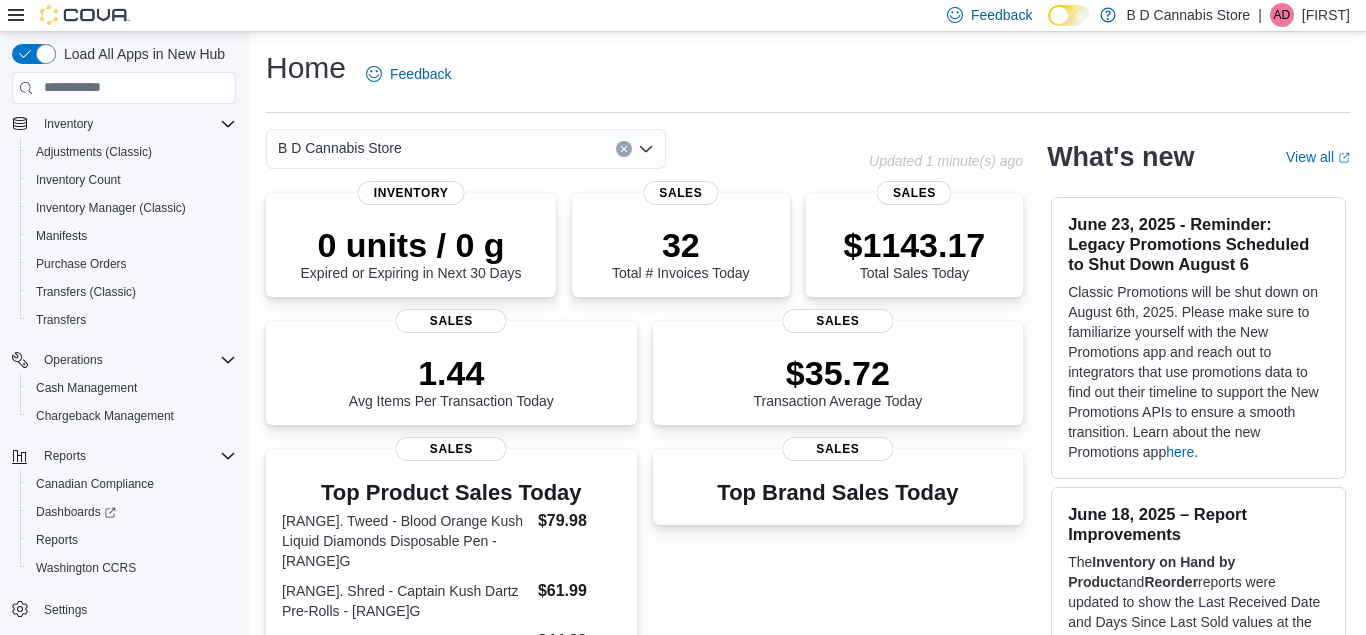 scroll, scrollTop: 339, scrollLeft: 0, axis: vertical 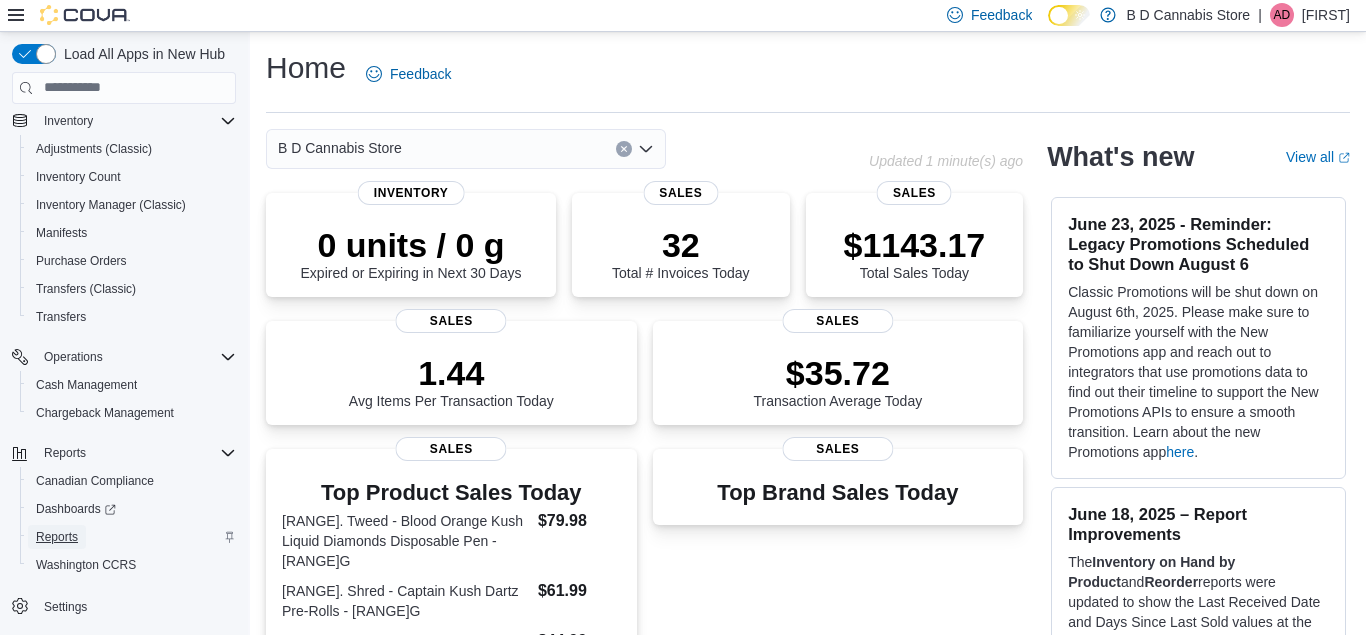 click on "Reports" at bounding box center [57, 537] 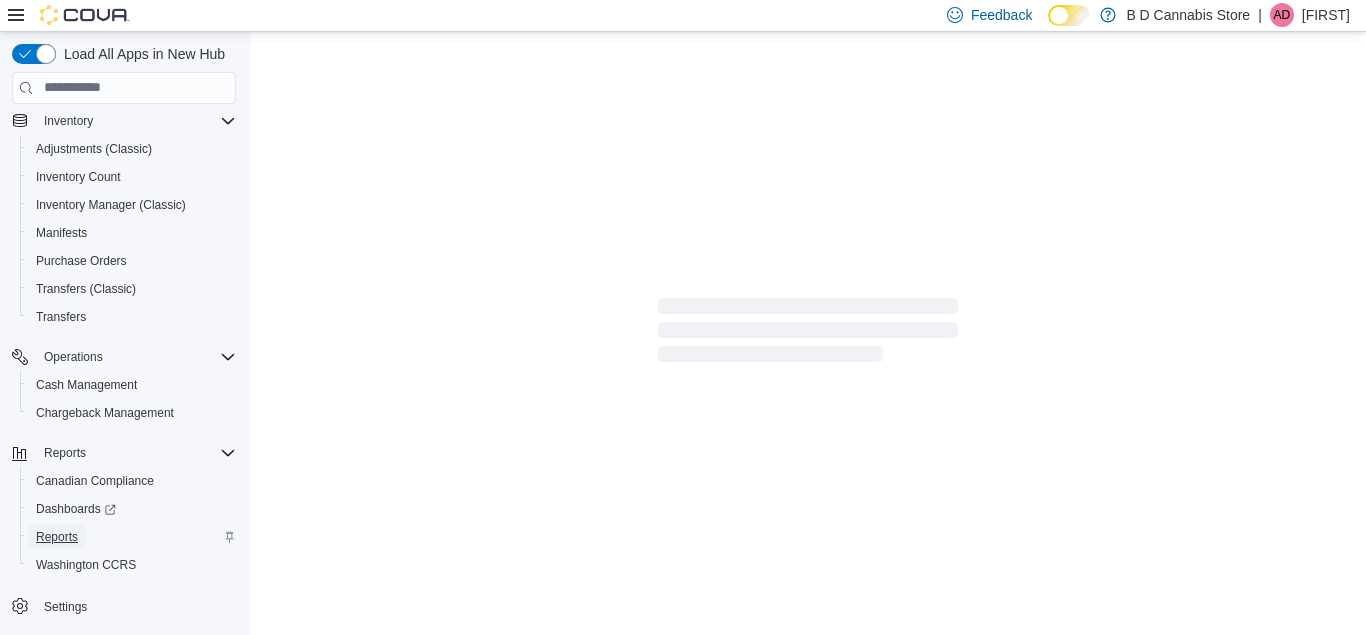 click on "Reports" at bounding box center [57, 537] 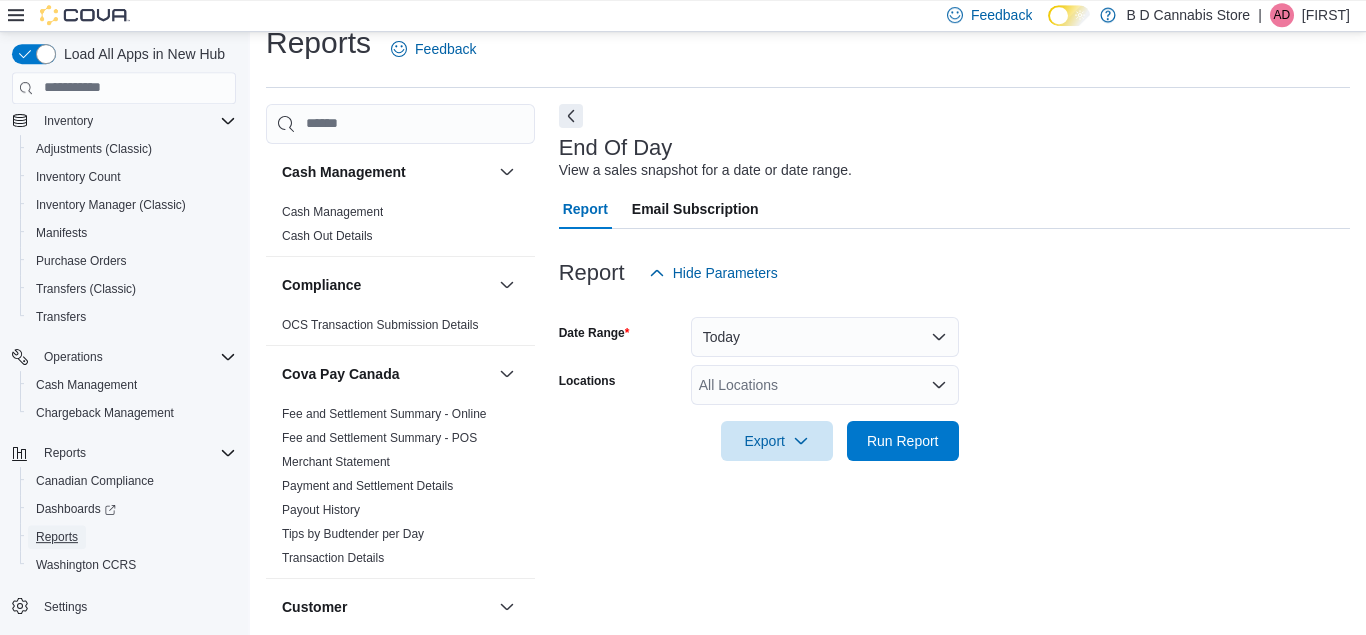 scroll, scrollTop: 26, scrollLeft: 0, axis: vertical 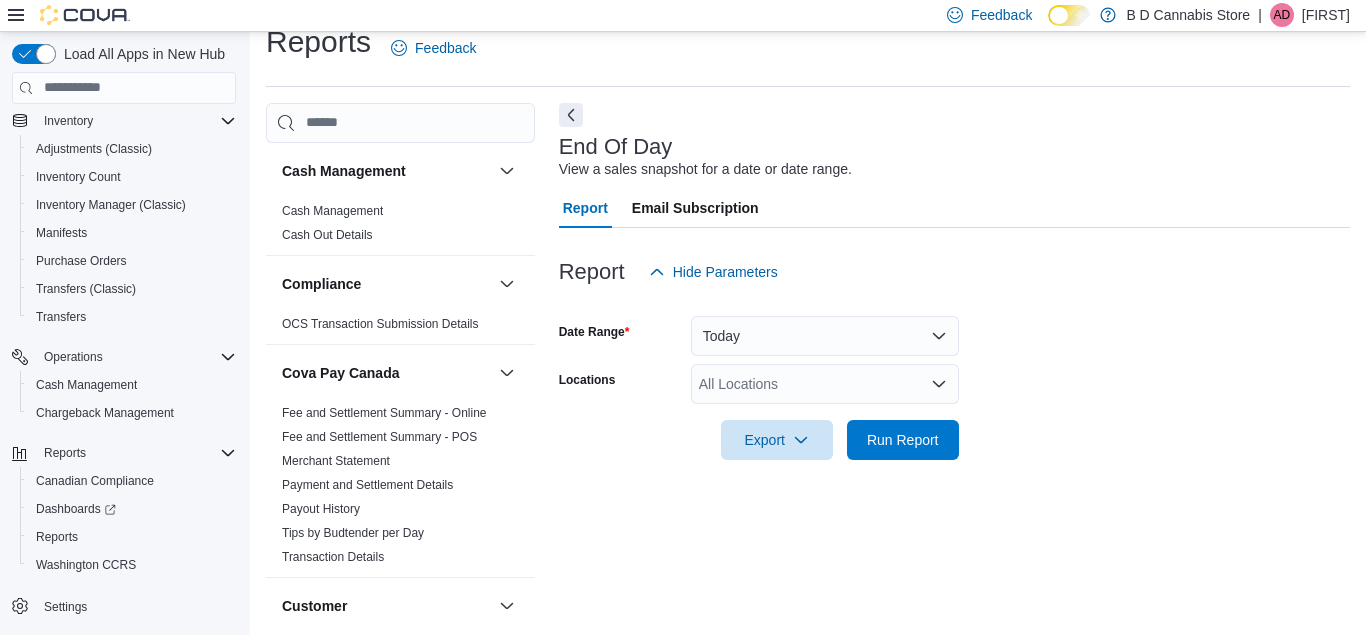click 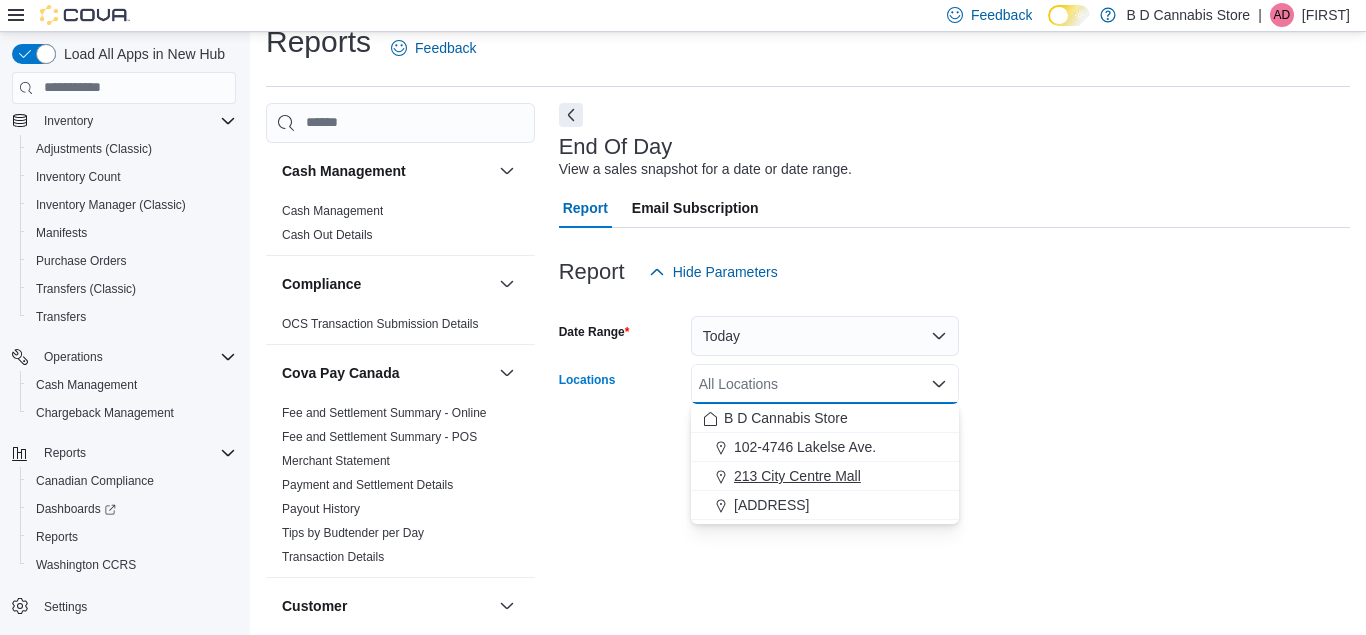 click on "213 City Centre Mall" at bounding box center (825, 476) 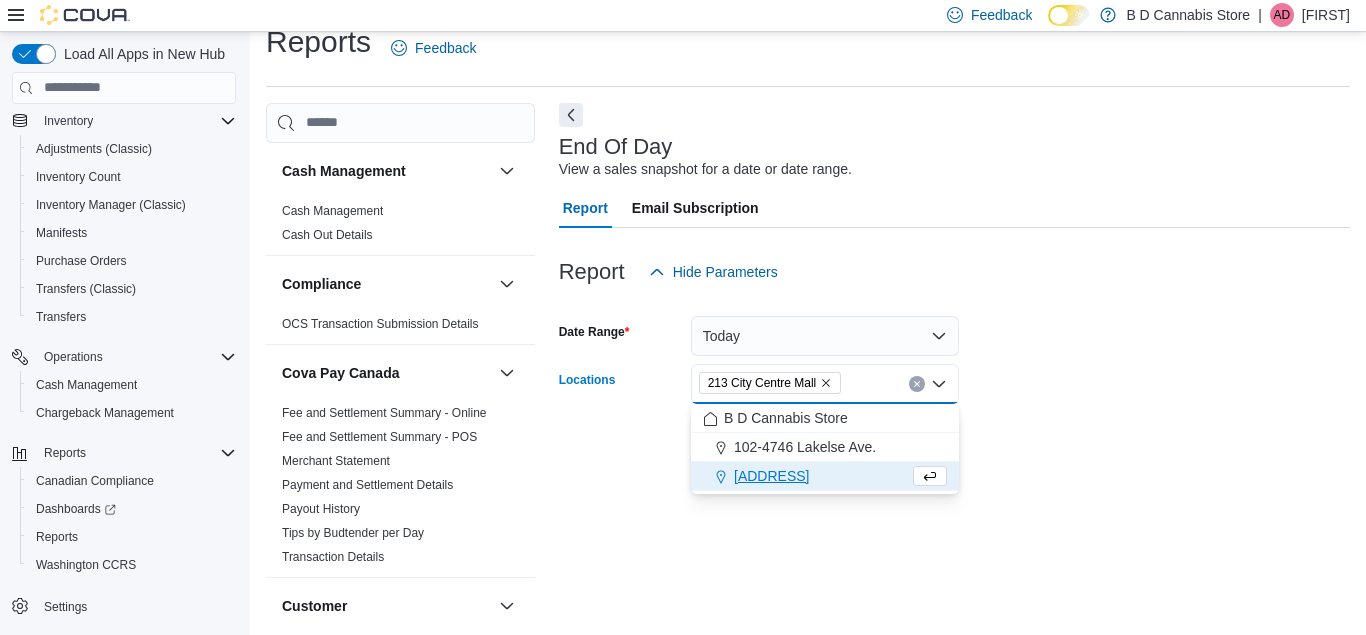 click on "Date Range Today Locations [LOCATION] Combo box. Selected. [LOCATION]. Press Backspace to delete [LOCATION]. Combo box input. All Locations. Type some text or, to display a list of choices, press Down Arrow. To exit the list of choices, press Escape. Export Run Report" at bounding box center (954, 376) 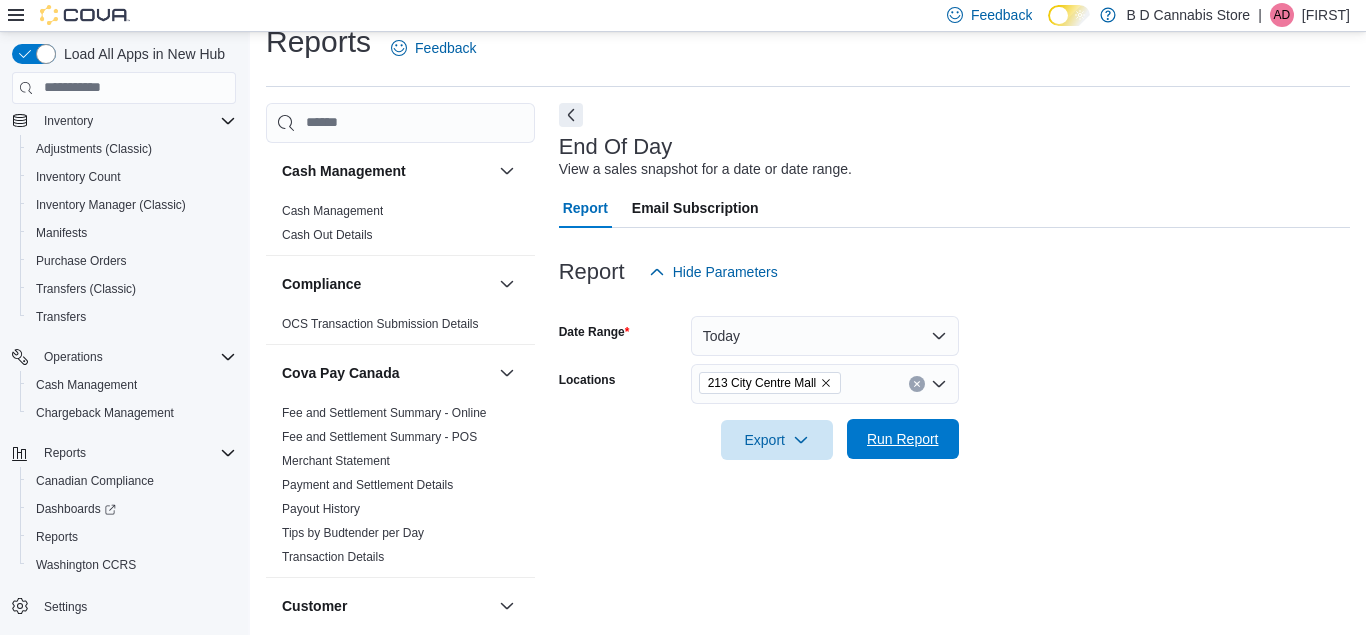click on "Run Report" at bounding box center [903, 439] 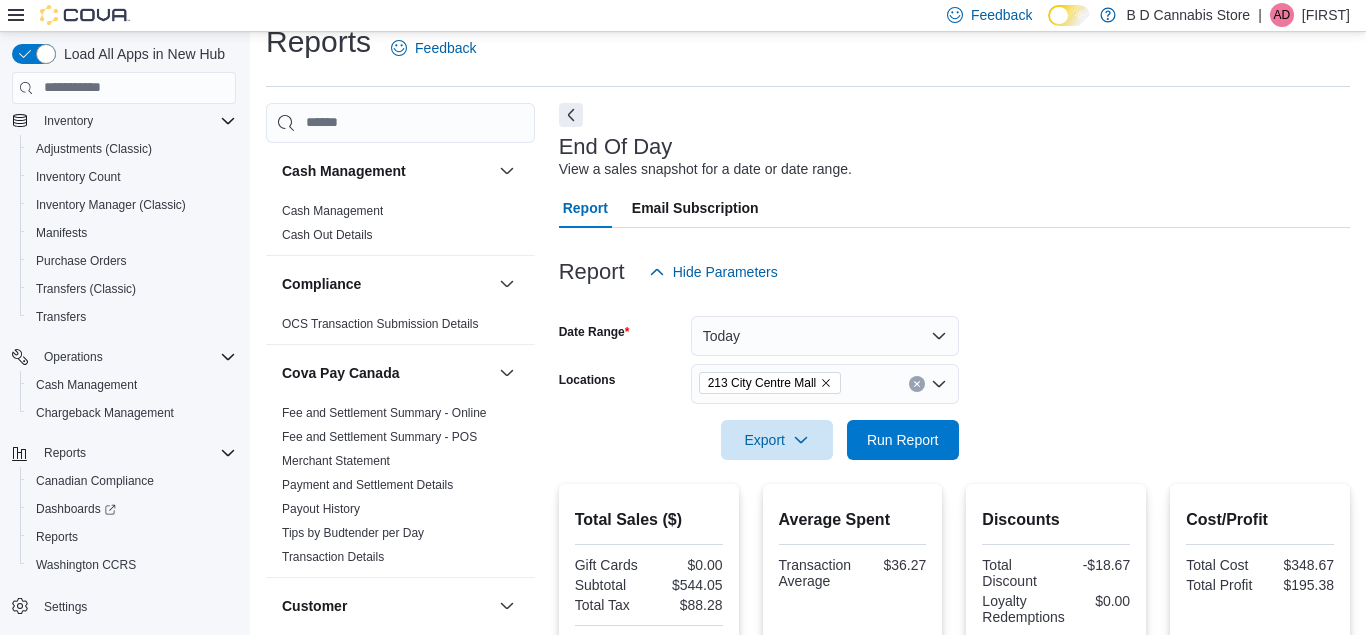 click on "Date Range Today Locations 213 City Centre Mall Export  Run Report" at bounding box center (954, 376) 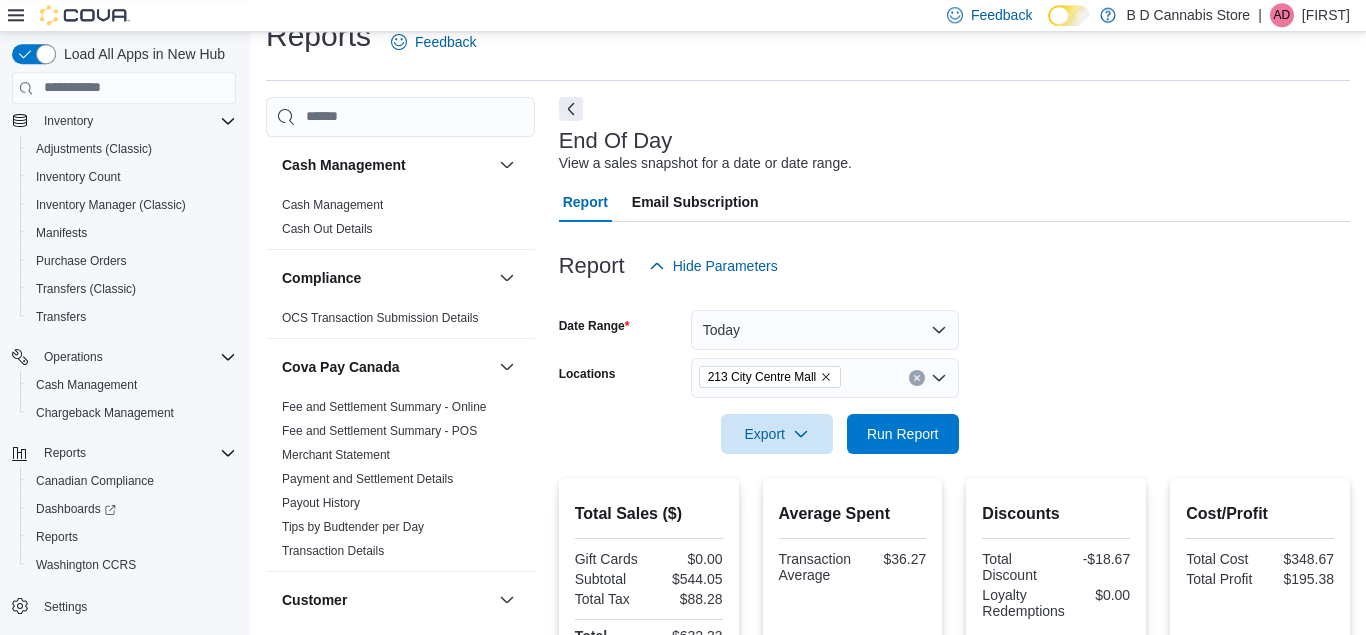 scroll, scrollTop: 51, scrollLeft: 0, axis: vertical 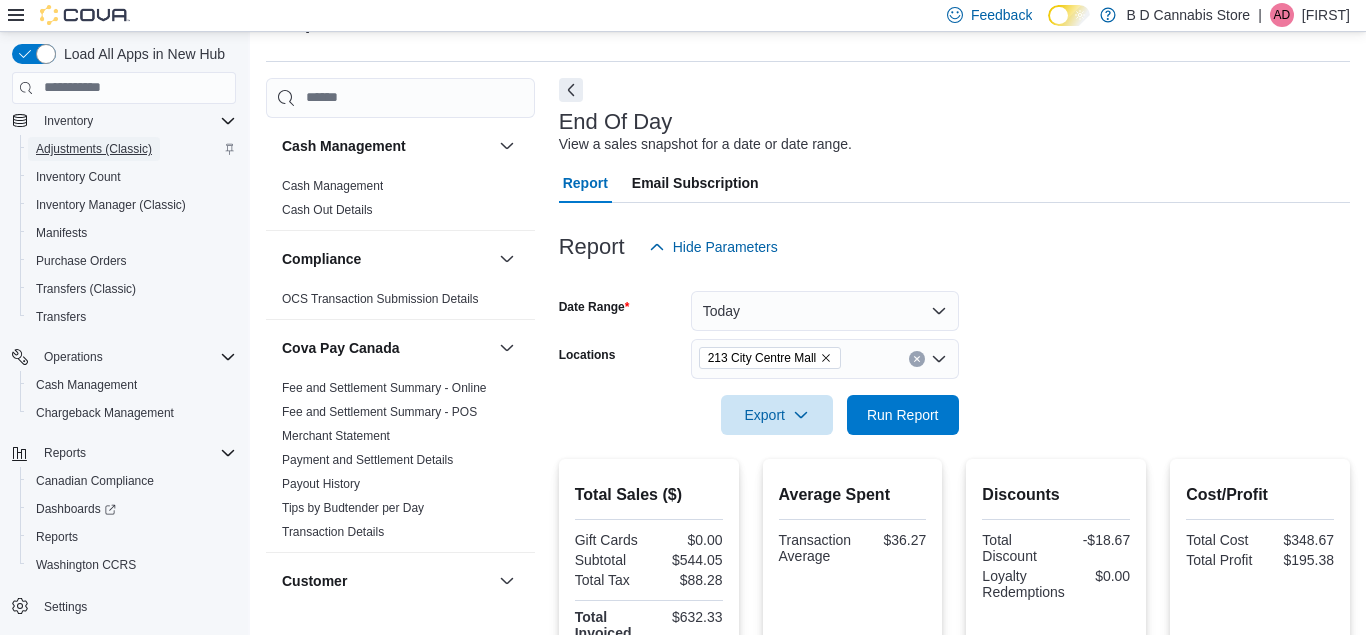 click on "Adjustments (Classic)" at bounding box center [94, 149] 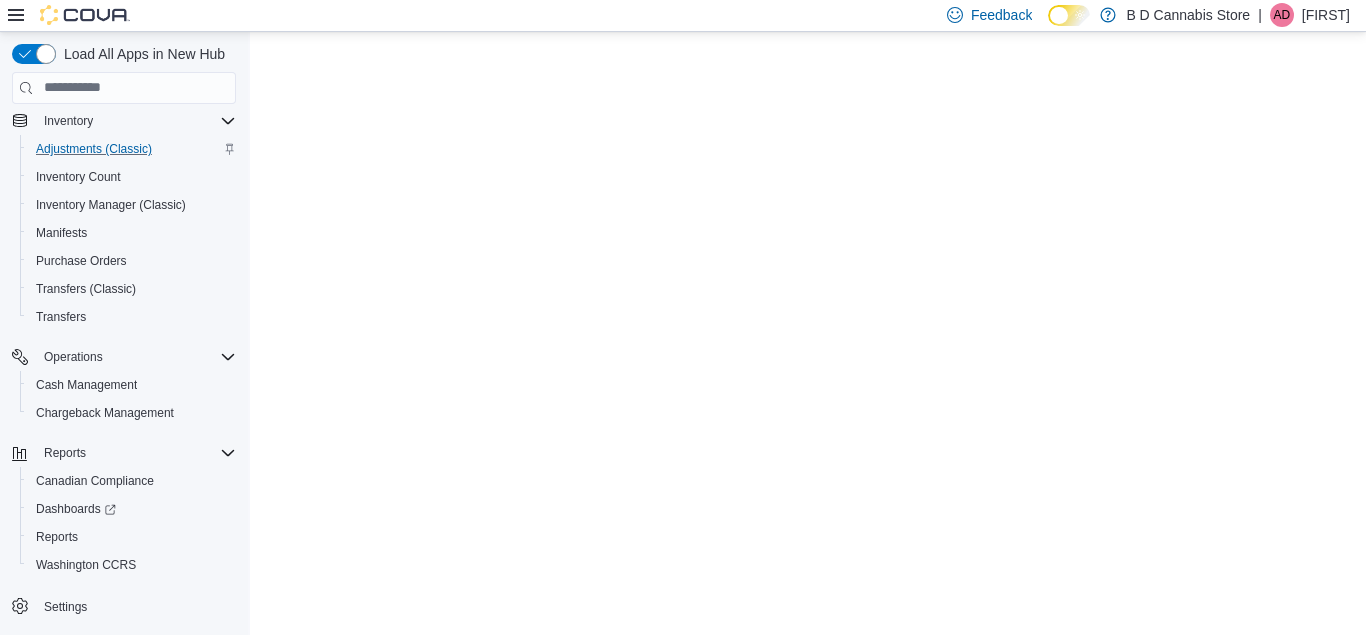 scroll, scrollTop: 0, scrollLeft: 0, axis: both 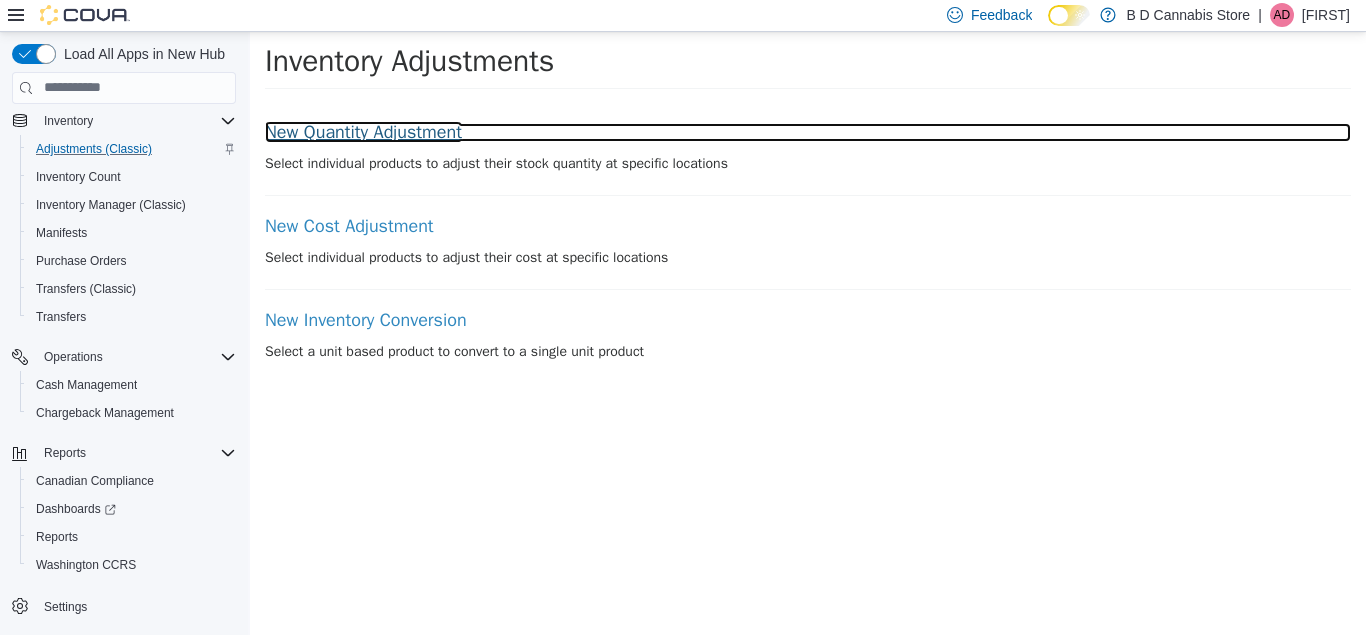 click on "New Quantity Adjustment" at bounding box center (808, 132) 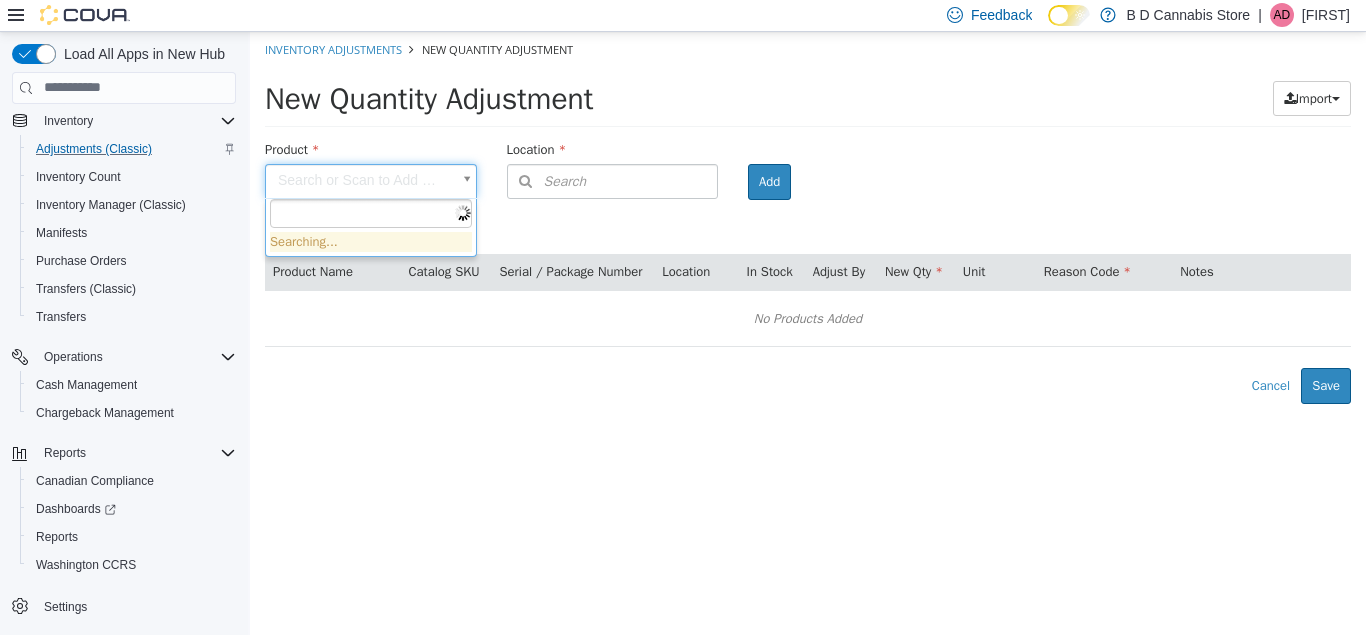 click on "×
Inventory Adjustments
New Quantity Adjustment
New Quantity Adjustment
Import  Inventory Export (.CSV) Package List (.TXT)
Product     Search or Scan to Add Product     Location Search Type 3 or more characters or browse       B D Cannabis Store     (3)         [ADDRESS]             [LOCATION]             [ADDRESS]         Room   Add Products  ( 0 ) Product Name Catalog SKU Serial / Package Number Location In Stock Adjust By New Qty Unit Reason Code Notes No Products Added Error saving adjustment please resolve the errors above. Cancel Save
Searching..." at bounding box center (808, 217) 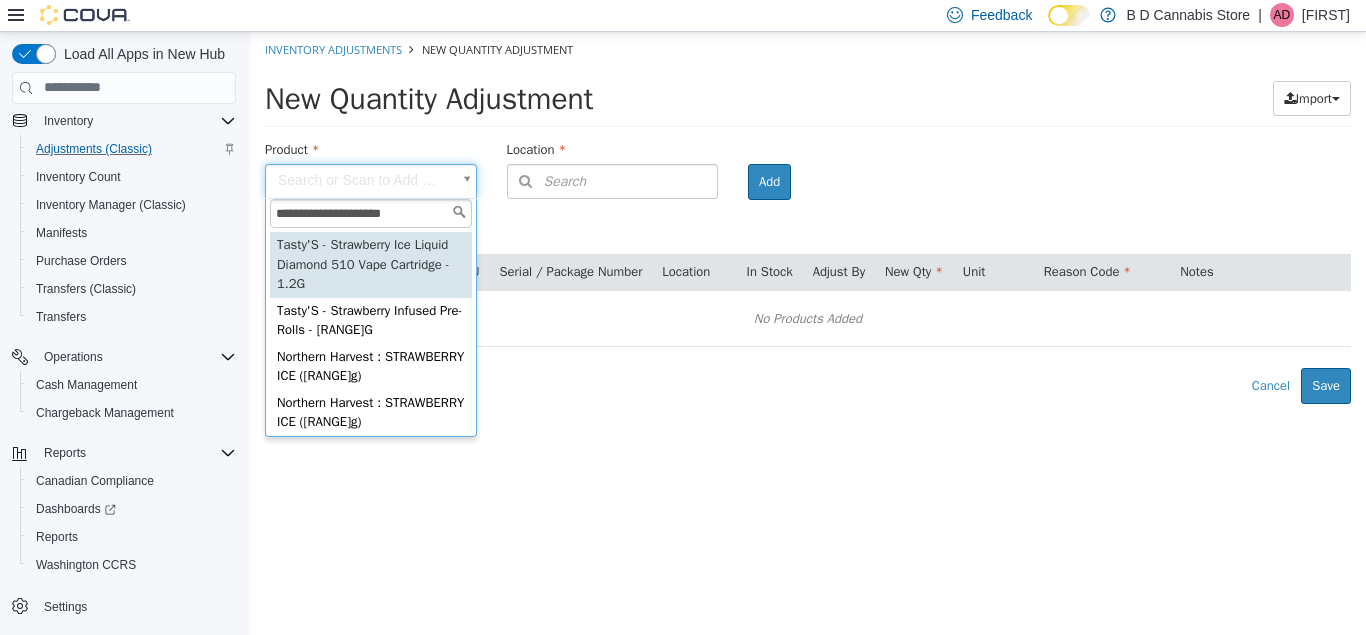 type on "**********" 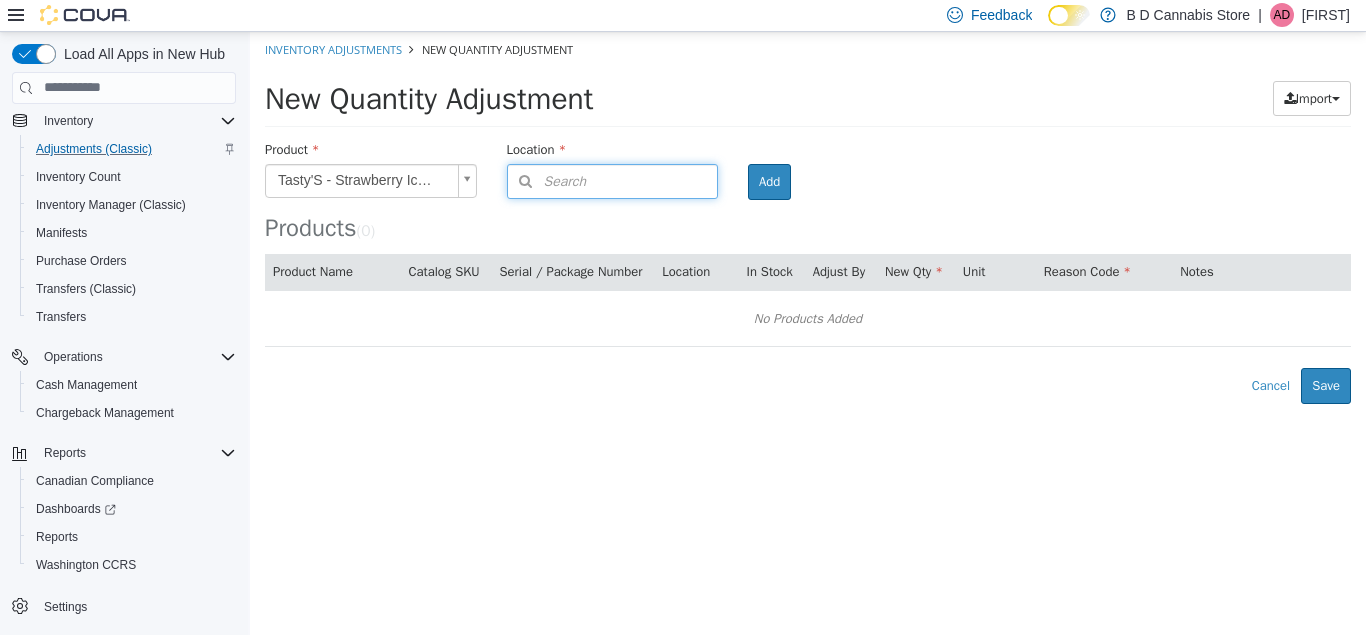 click on "Search" at bounding box center [547, 180] 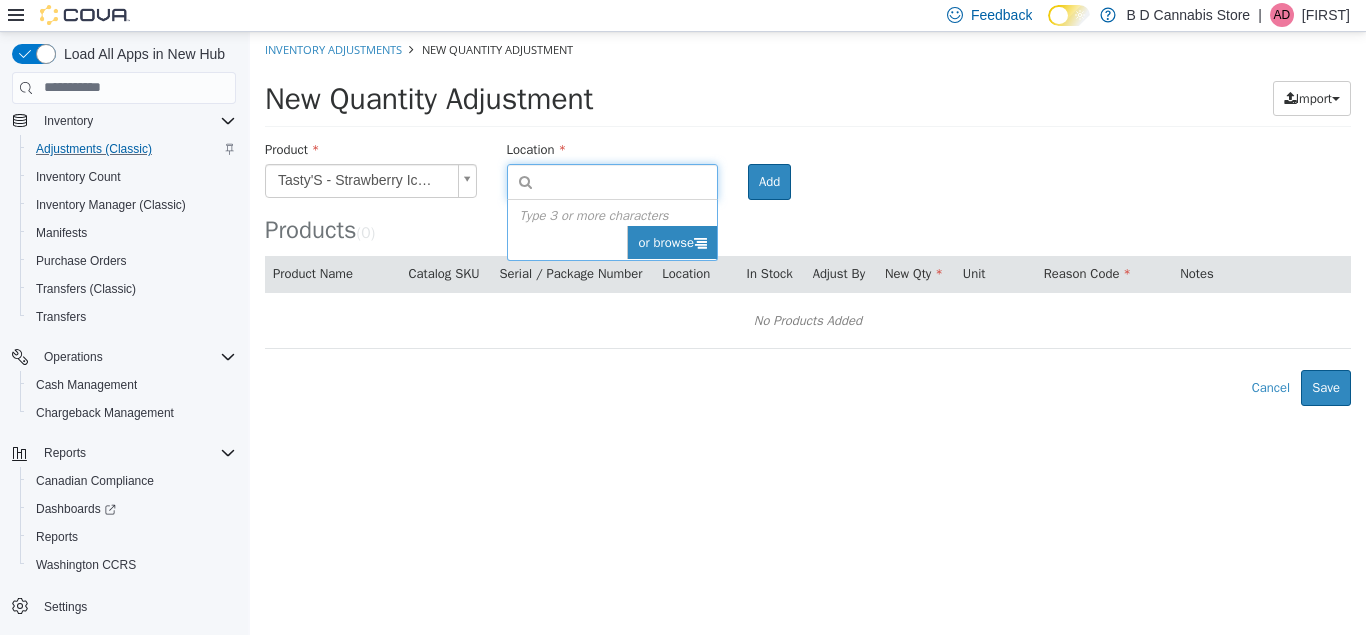 click on "or browse" at bounding box center [672, 242] 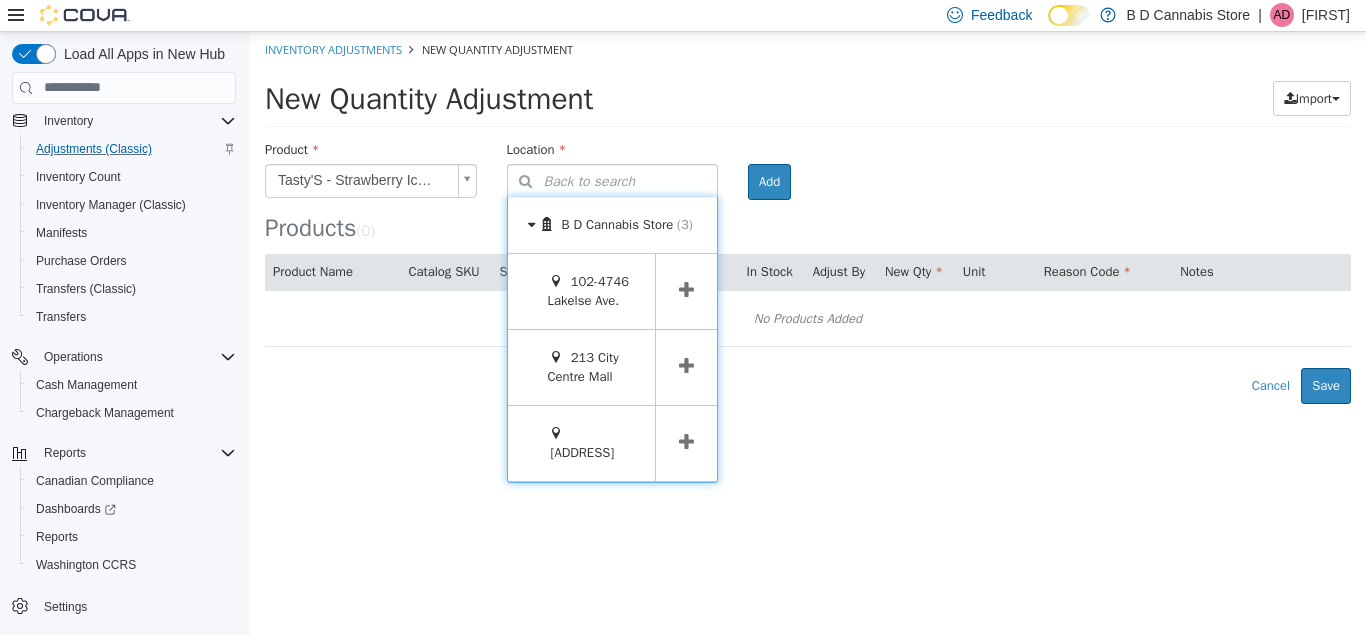 click at bounding box center [686, 365] 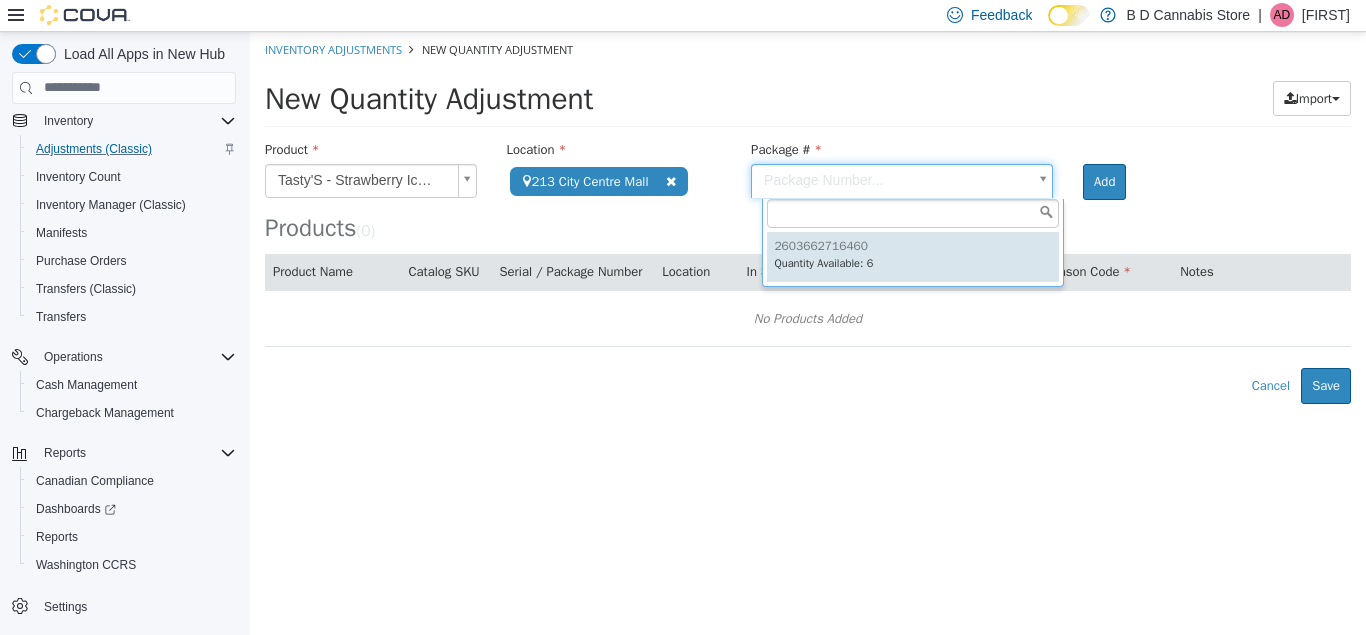 click on "**********" at bounding box center [808, 217] 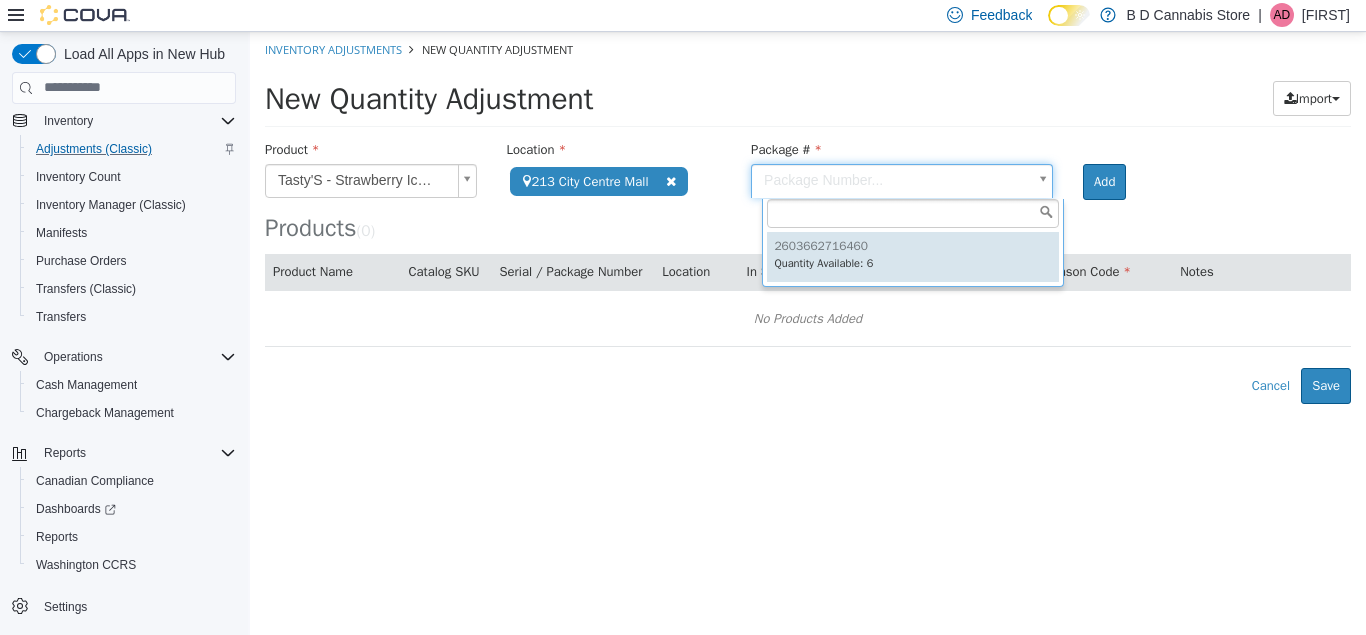 type on "**********" 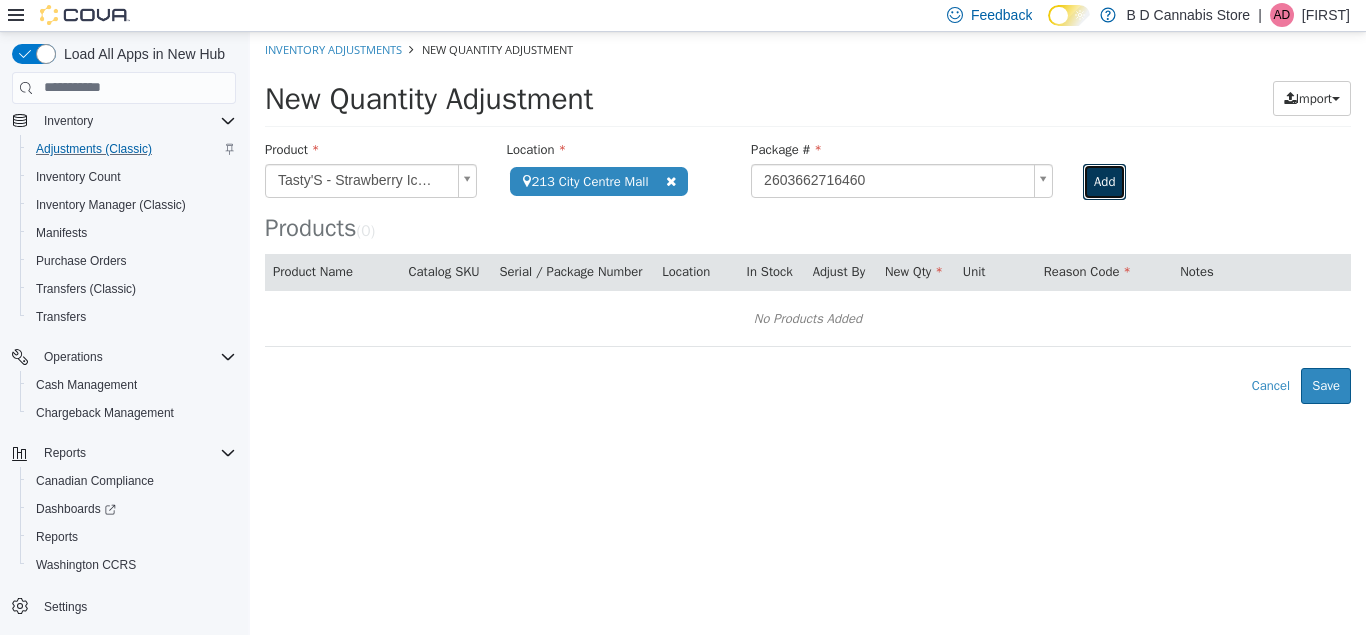 click on "Add" at bounding box center (1104, 181) 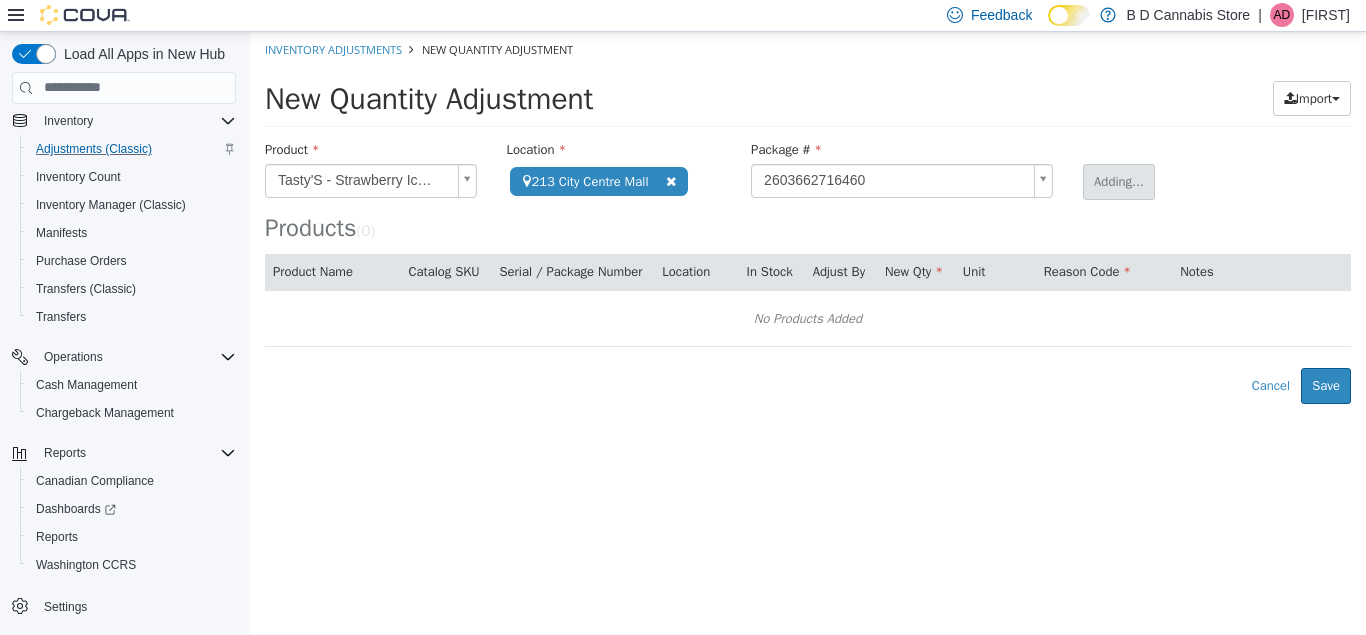 type 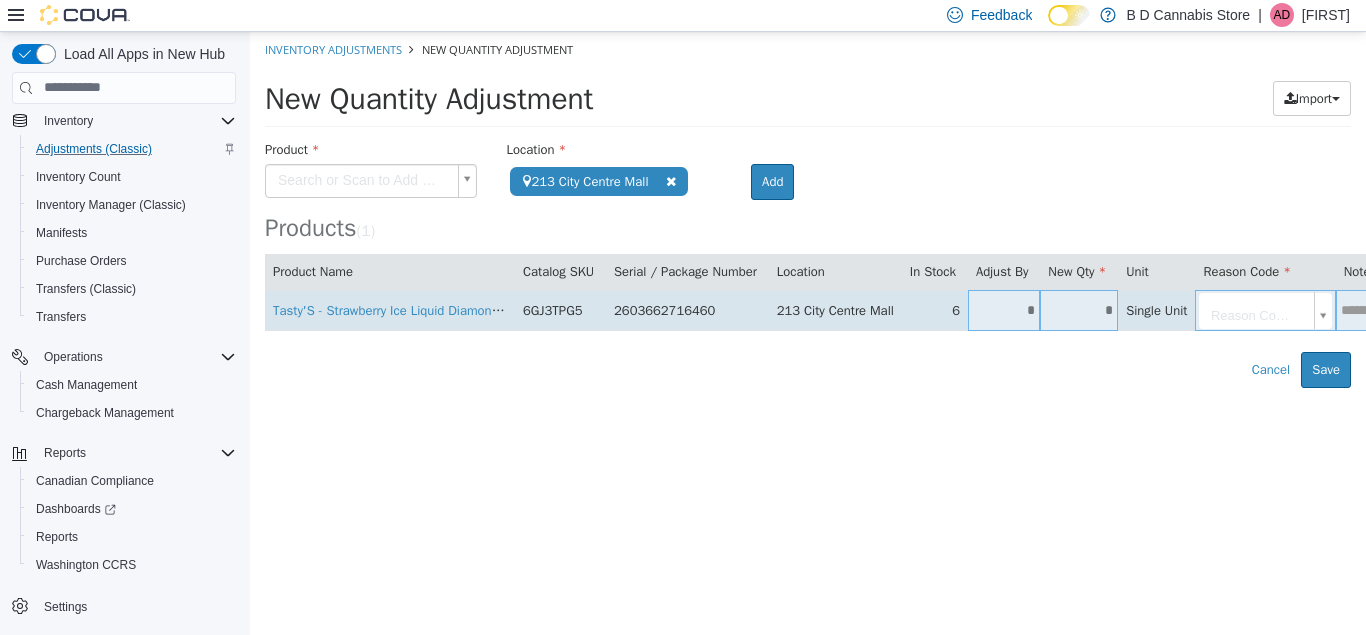 click on "*" at bounding box center [1079, 309] 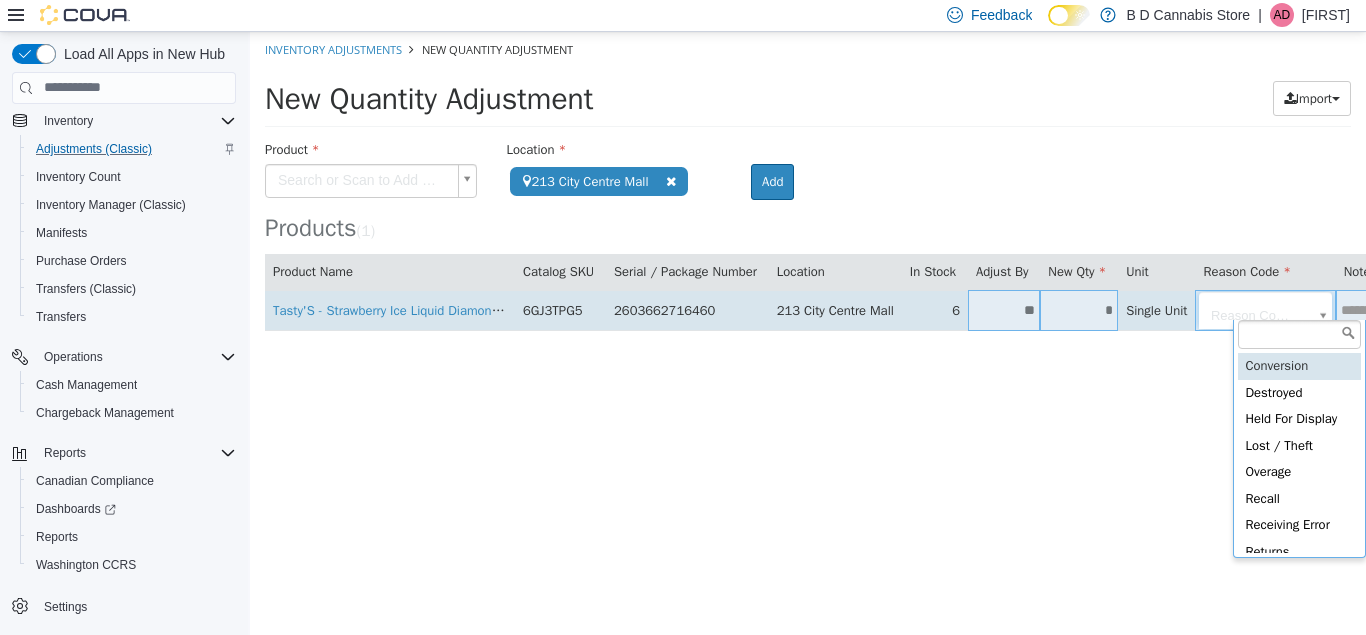 click on "**********" at bounding box center [808, 209] 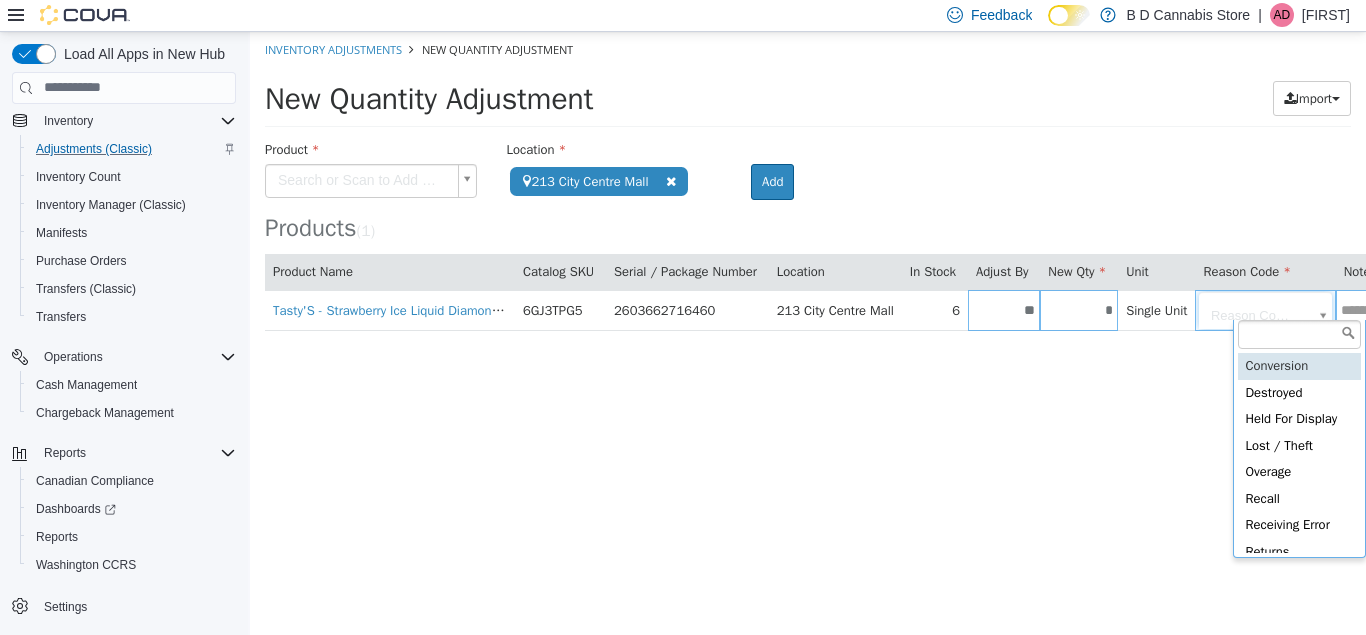 type on "**********" 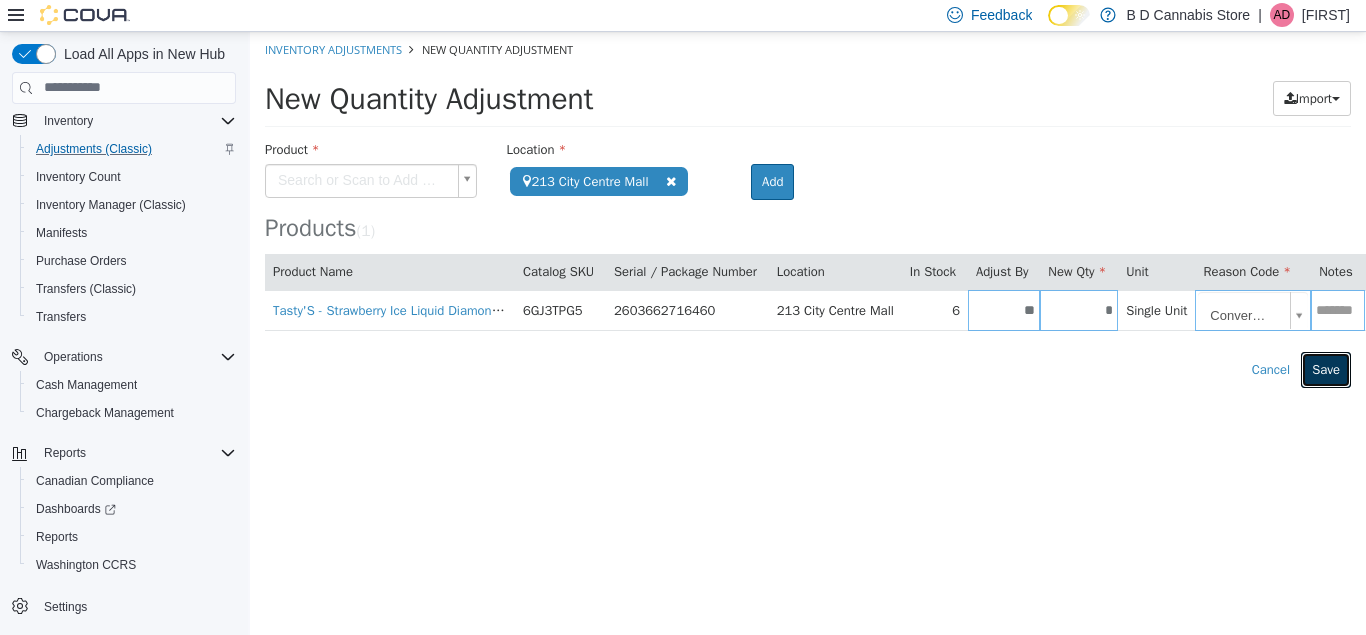 click on "Save" at bounding box center (1326, 369) 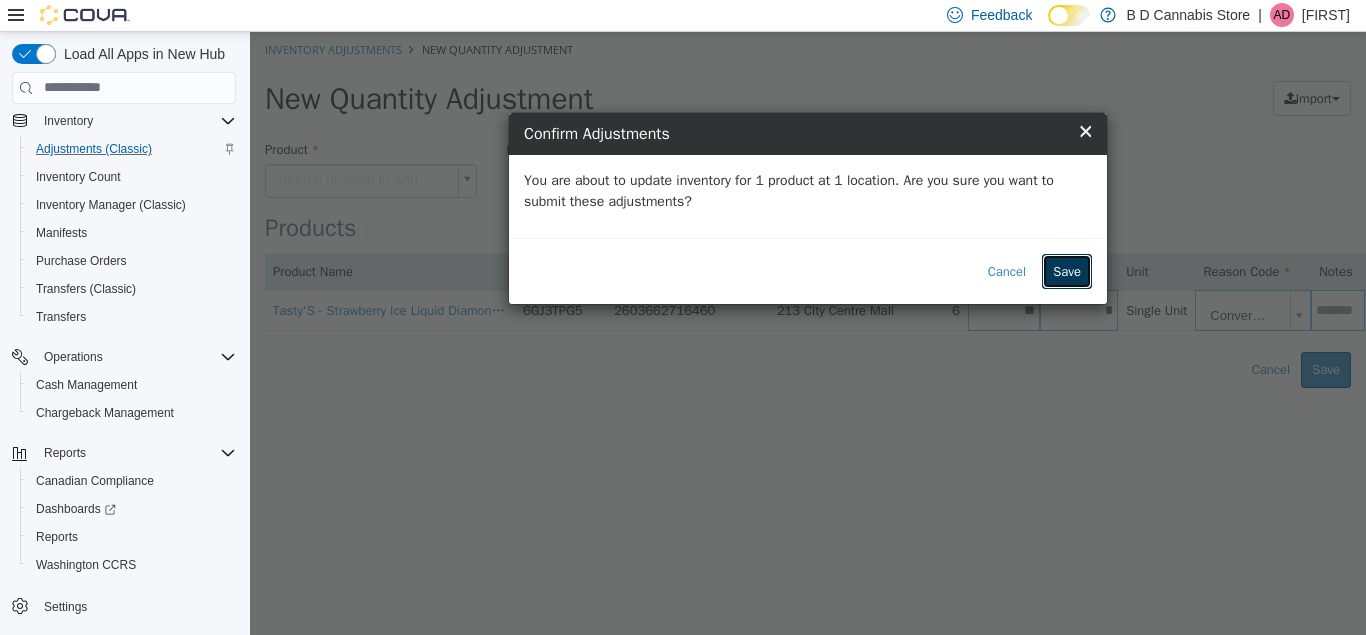 click on "Save" at bounding box center (1067, 271) 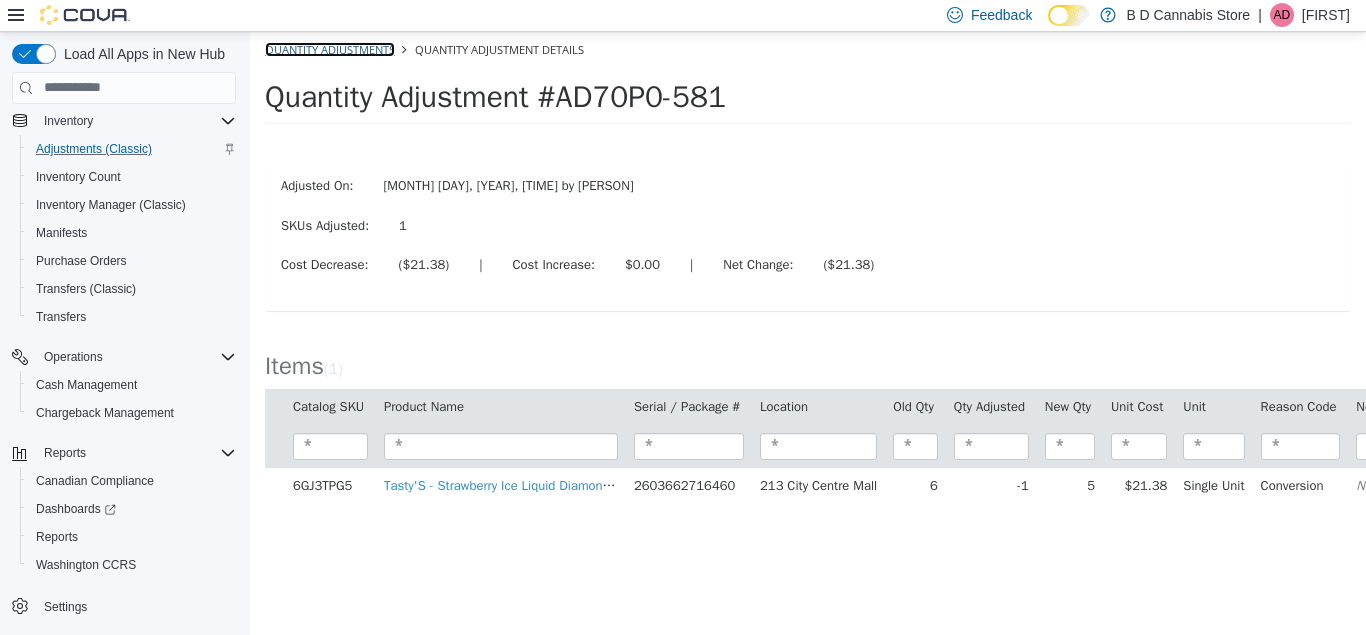 click on "Quantity Adjustments" at bounding box center (330, 48) 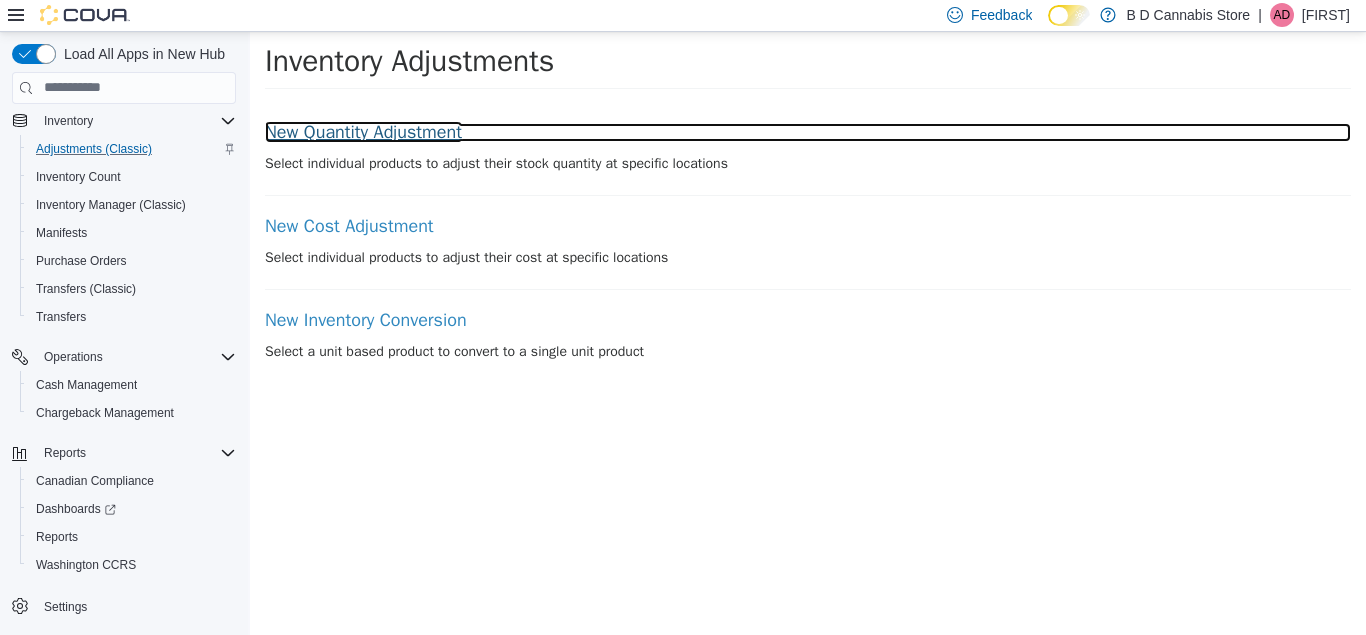 click on "New Quantity Adjustment" at bounding box center (808, 132) 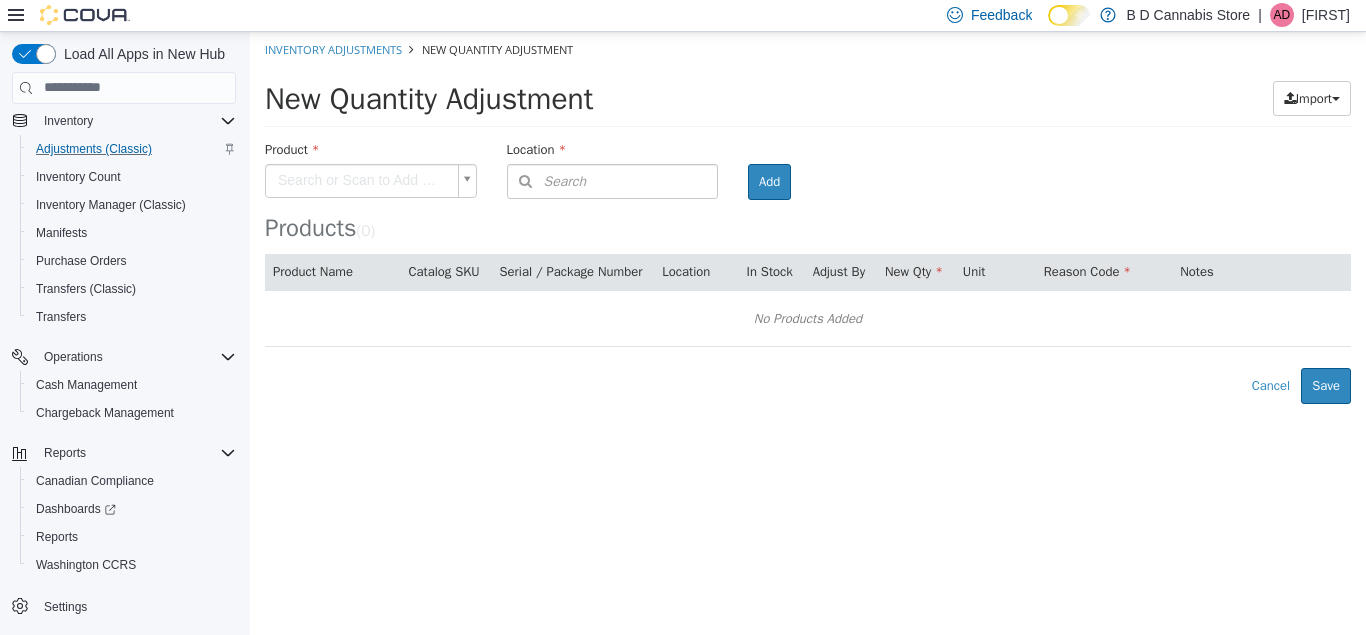 click on "×
The adjustment request was successfully processed.
Inventory Adjustments
New Quantity Adjustment
New Quantity Adjustment
Import  Inventory Export (.CSV) Package List (.TXT)
Product     Search or Scan to Add Product                             Location Search Type 3 or more characters or browse       B D Cannabis Store     (3)         102-4746 Lakelse Ave.             213 City Centre Mall             522 Admirals Road         Room   Add Products  ( 0 ) Product Name Catalog SKU Serial / Package Number Location In Stock Adjust By New Qty Unit Reason Code Notes No Products Added Error saving adjustment please resolve the errors above. Cancel Save" at bounding box center [808, 217] 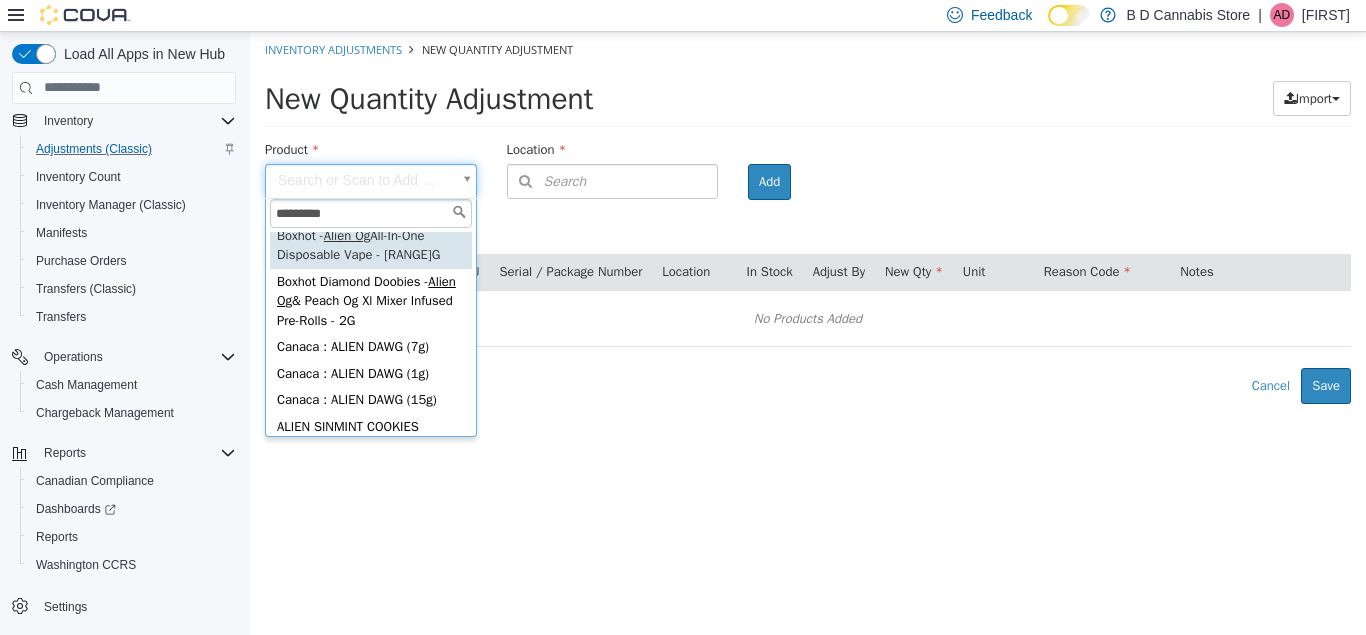 scroll, scrollTop: 46, scrollLeft: 0, axis: vertical 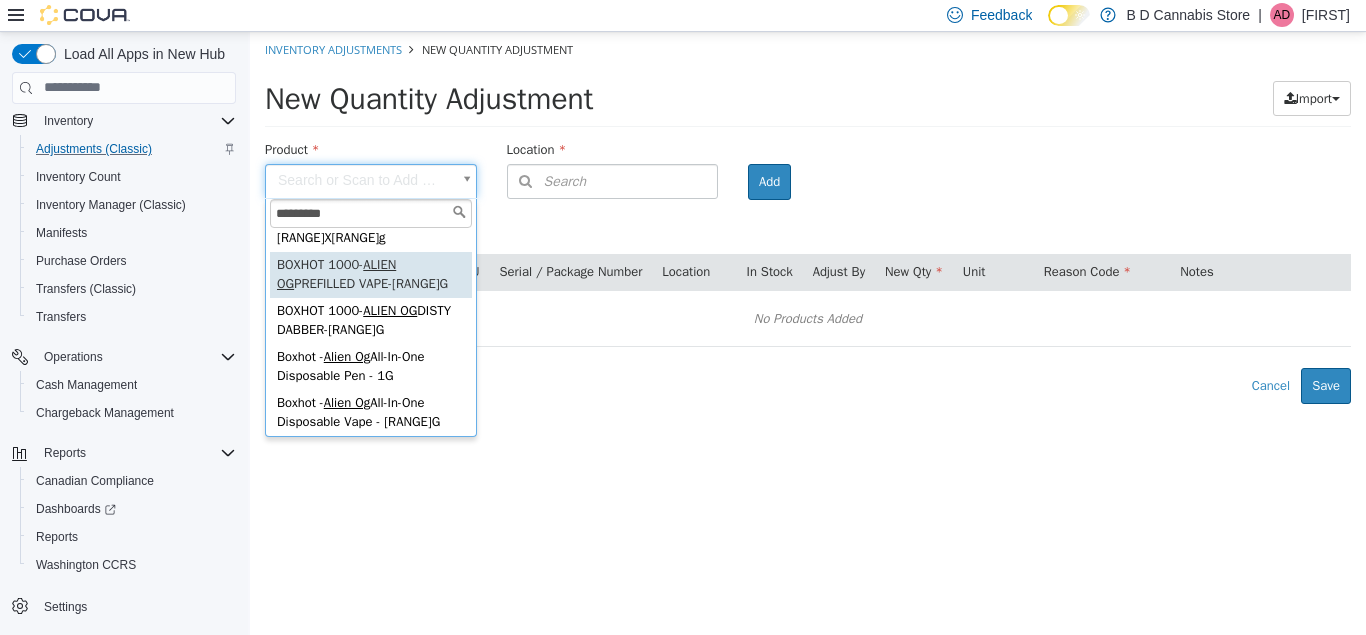 type on "********" 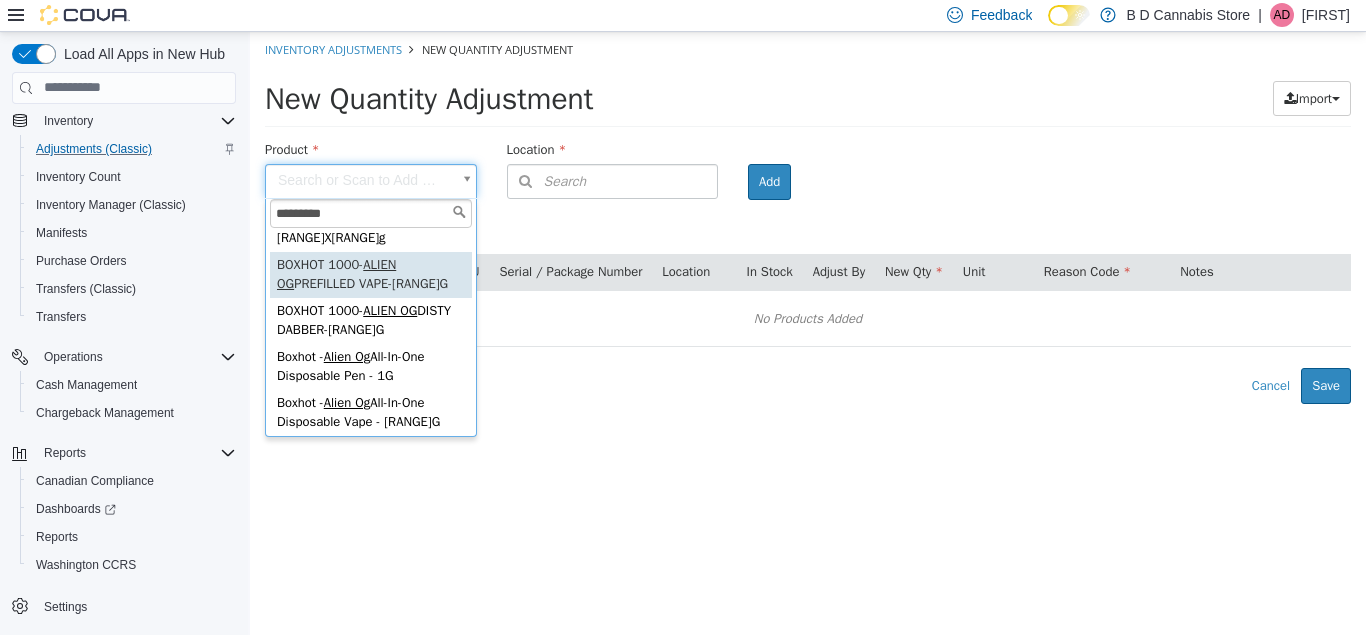 type on "**********" 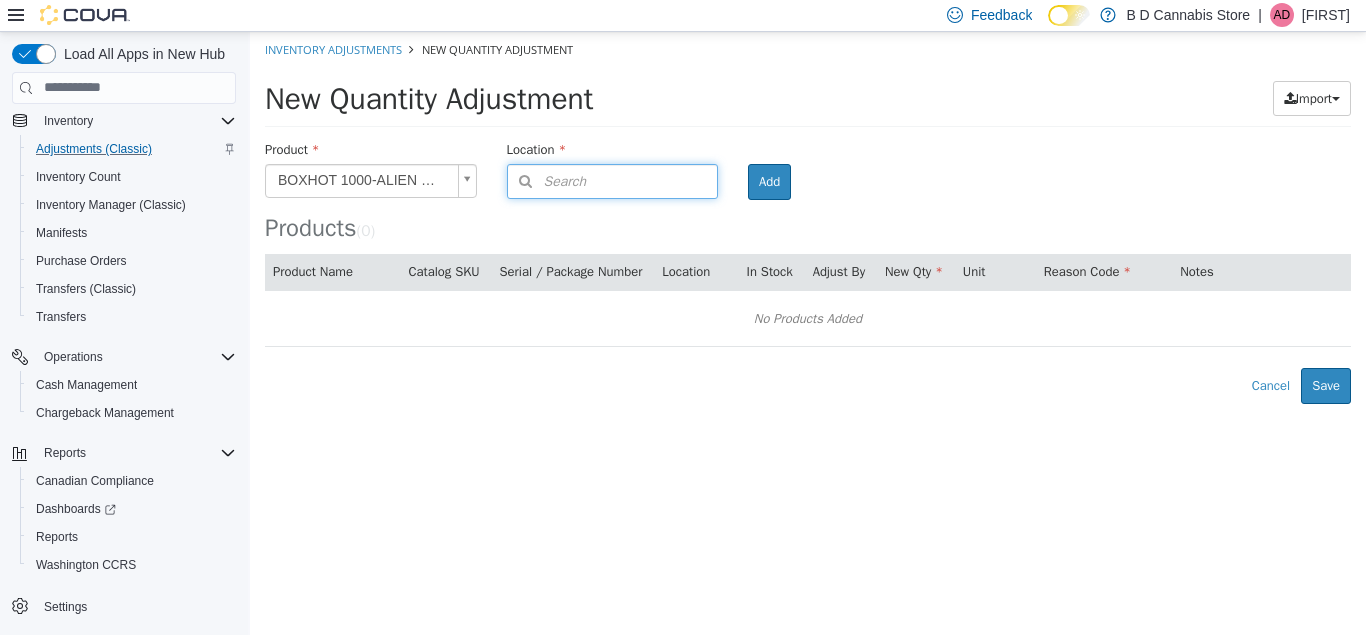 click on "Search" at bounding box center [547, 180] 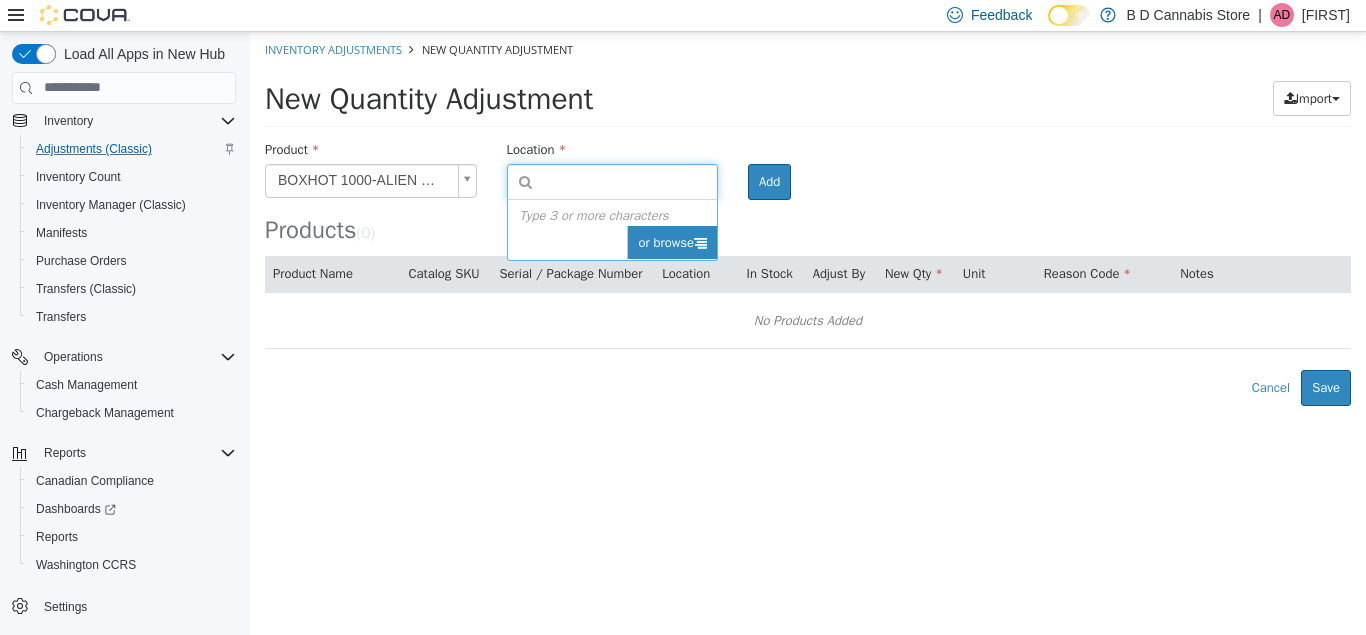 click on "or browse" at bounding box center [672, 242] 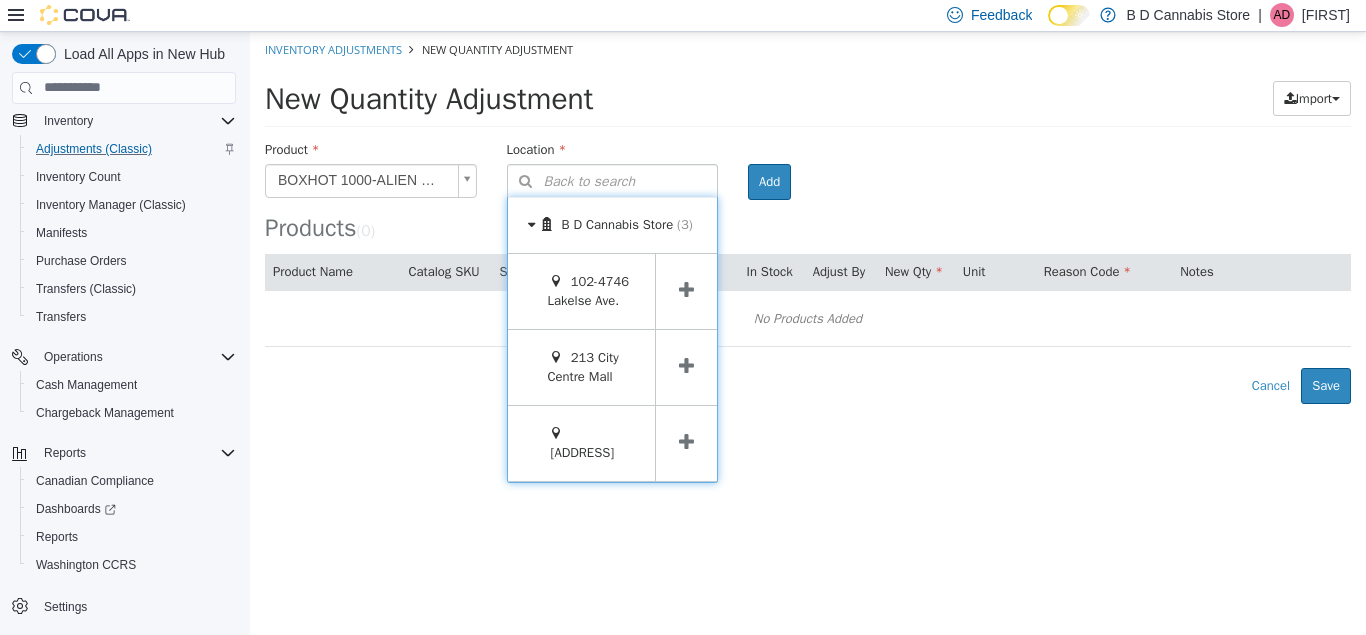 click at bounding box center (686, 365) 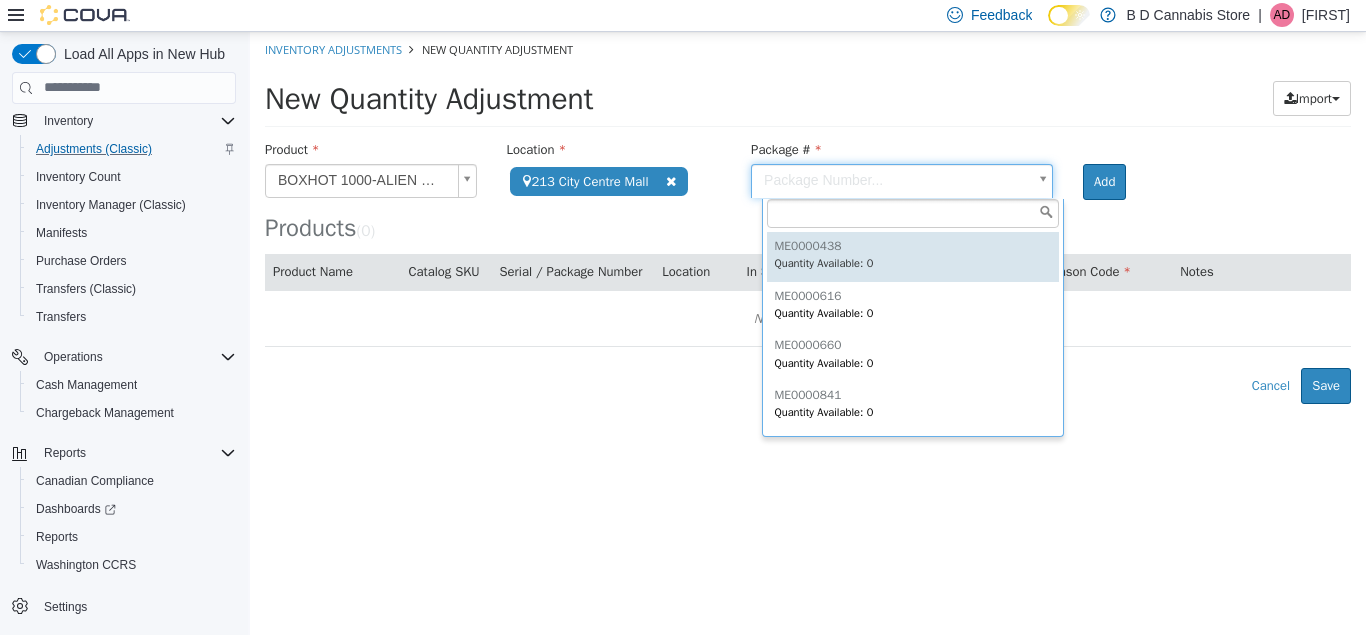 click on "**********" at bounding box center [808, 217] 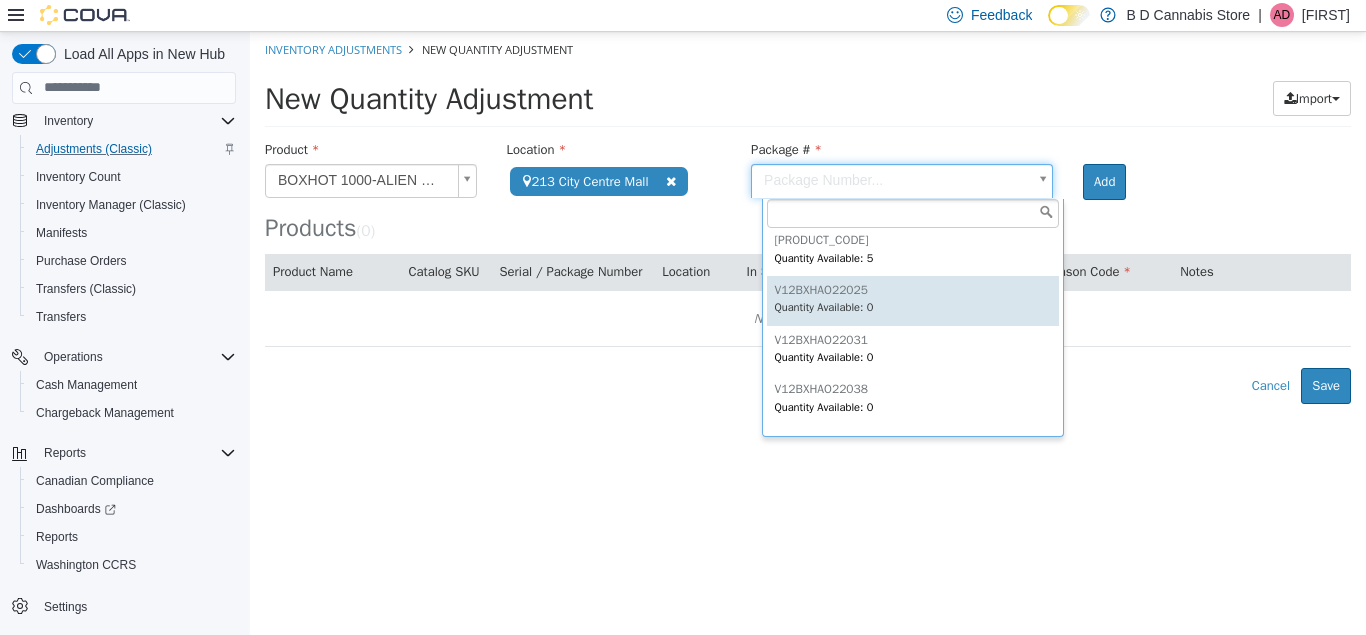 scroll, scrollTop: 894, scrollLeft: 0, axis: vertical 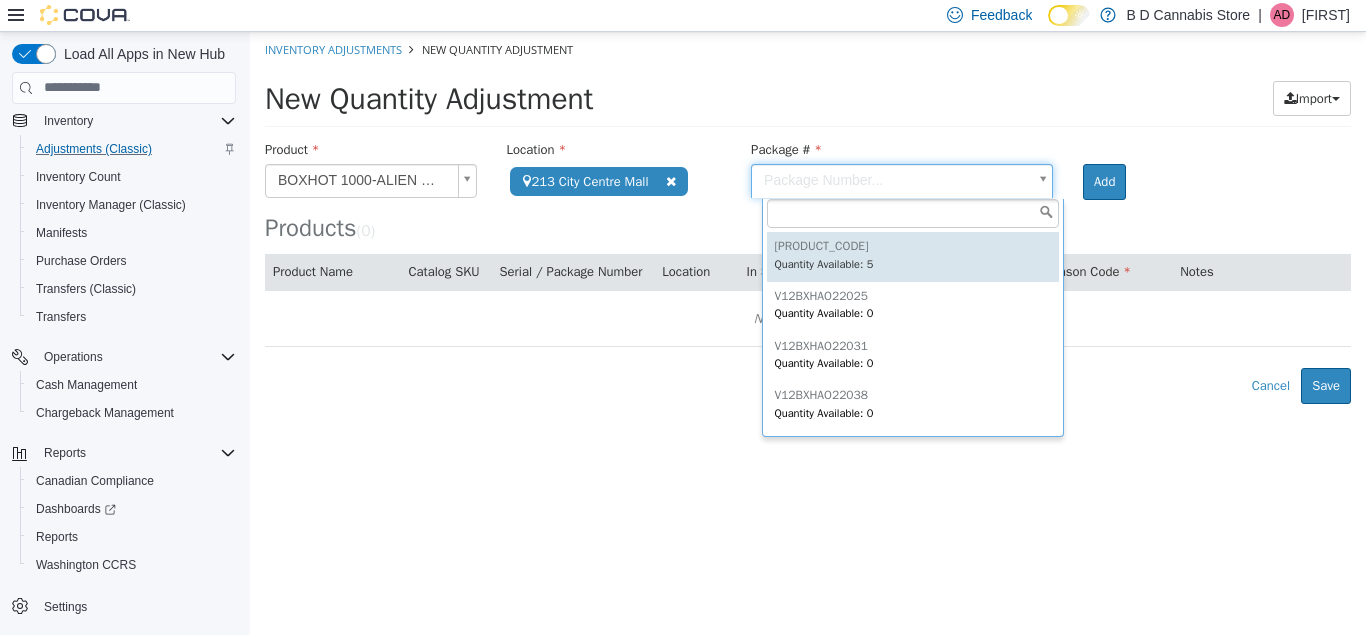 type on "**********" 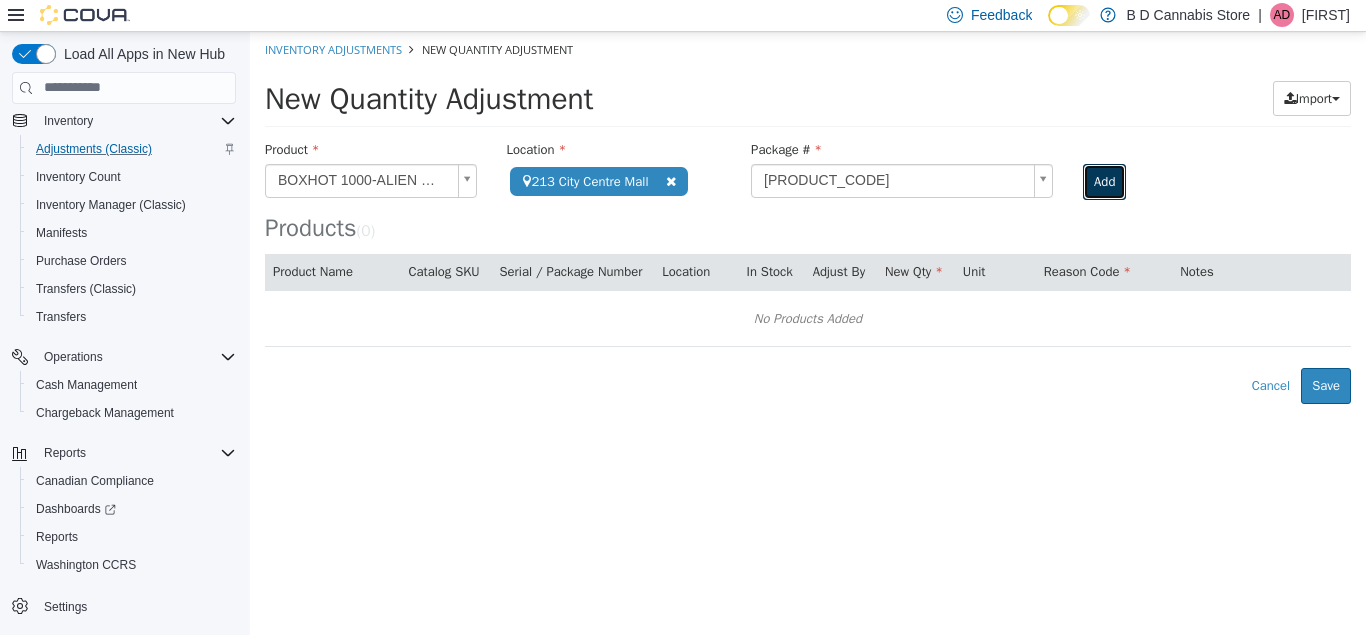 click on "Add" at bounding box center (1104, 181) 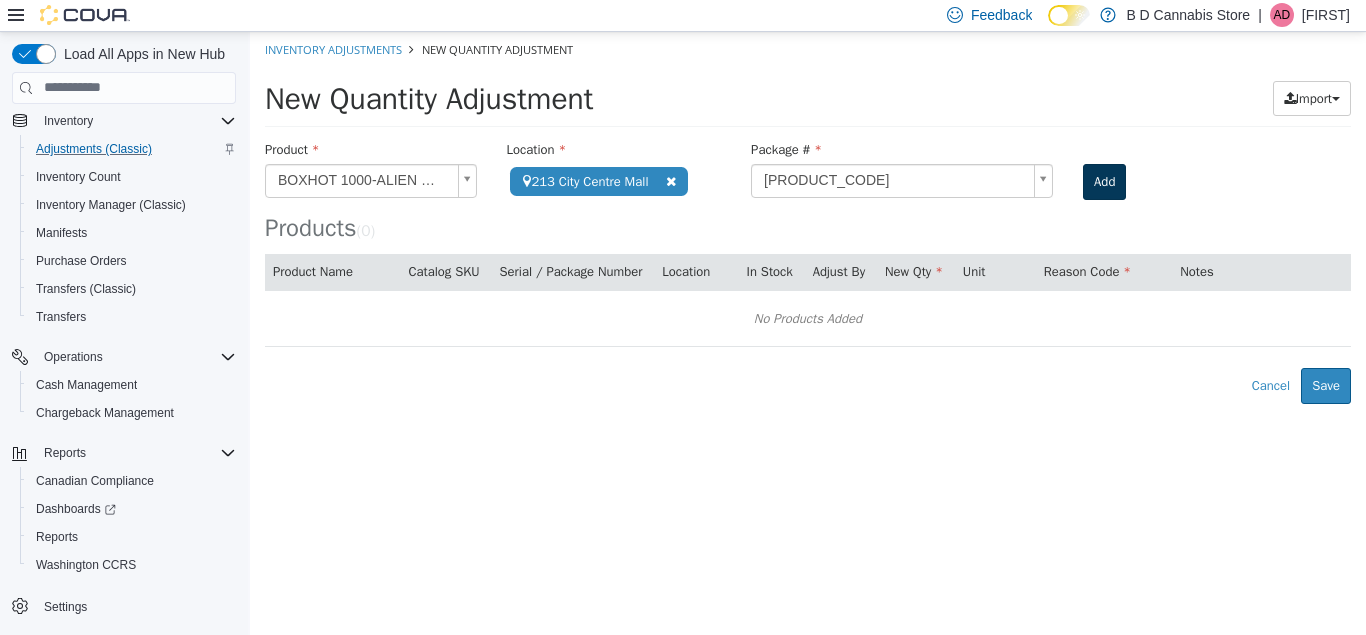 type 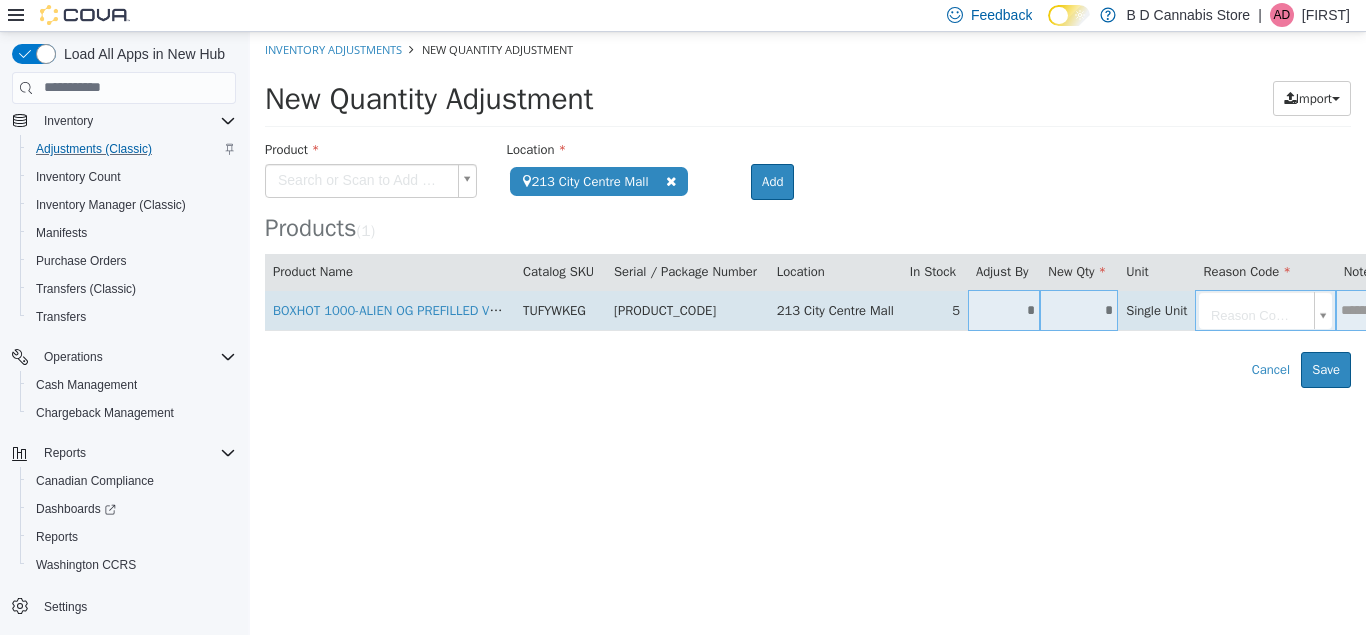 click on "*" at bounding box center (1079, 309) 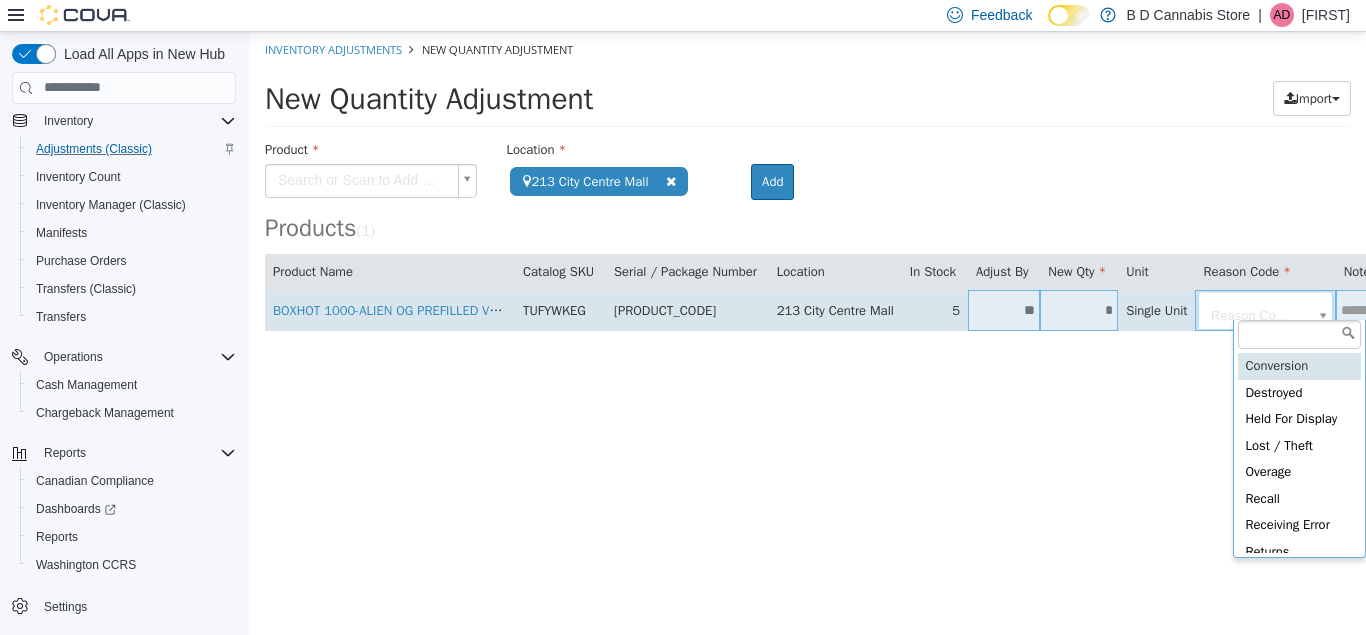 click on "**********" at bounding box center [808, 209] 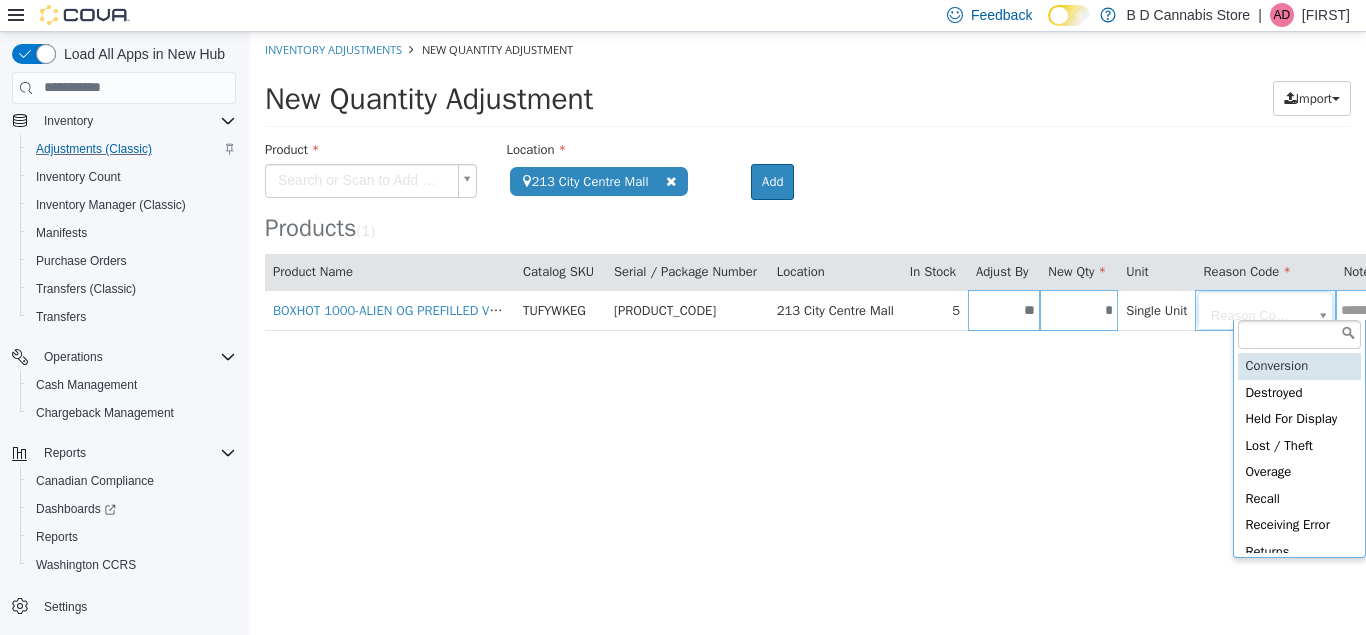 type on "**********" 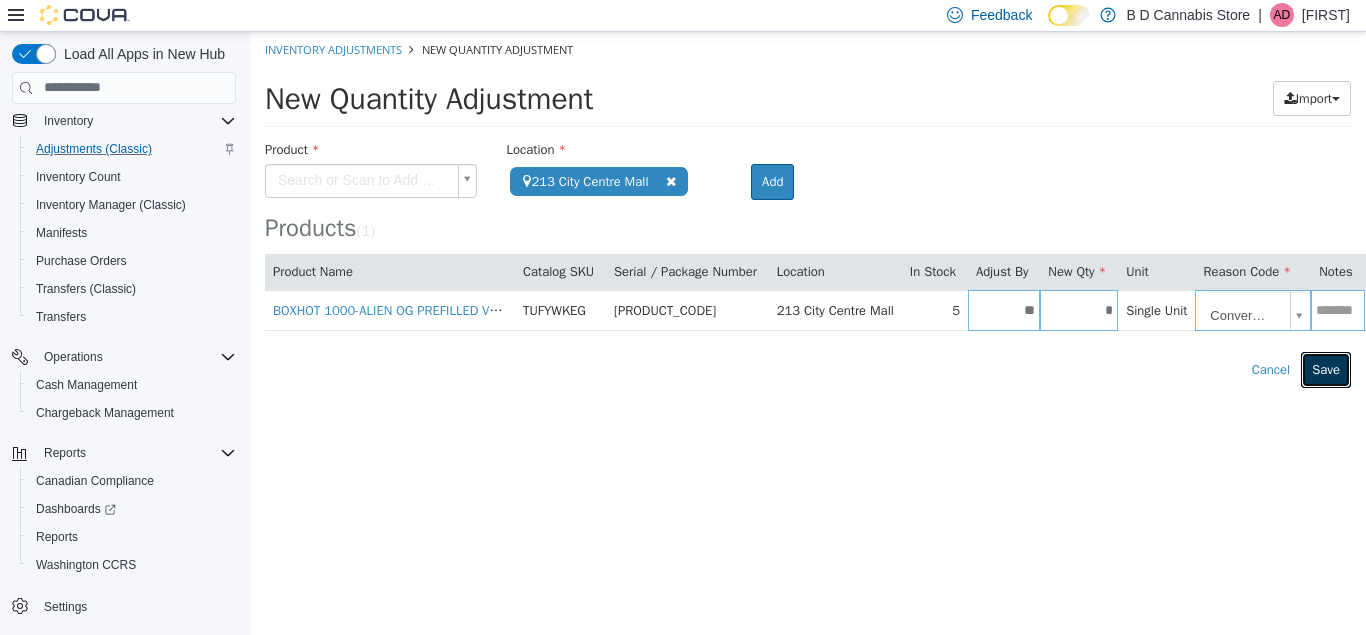 click on "Save" at bounding box center [1326, 369] 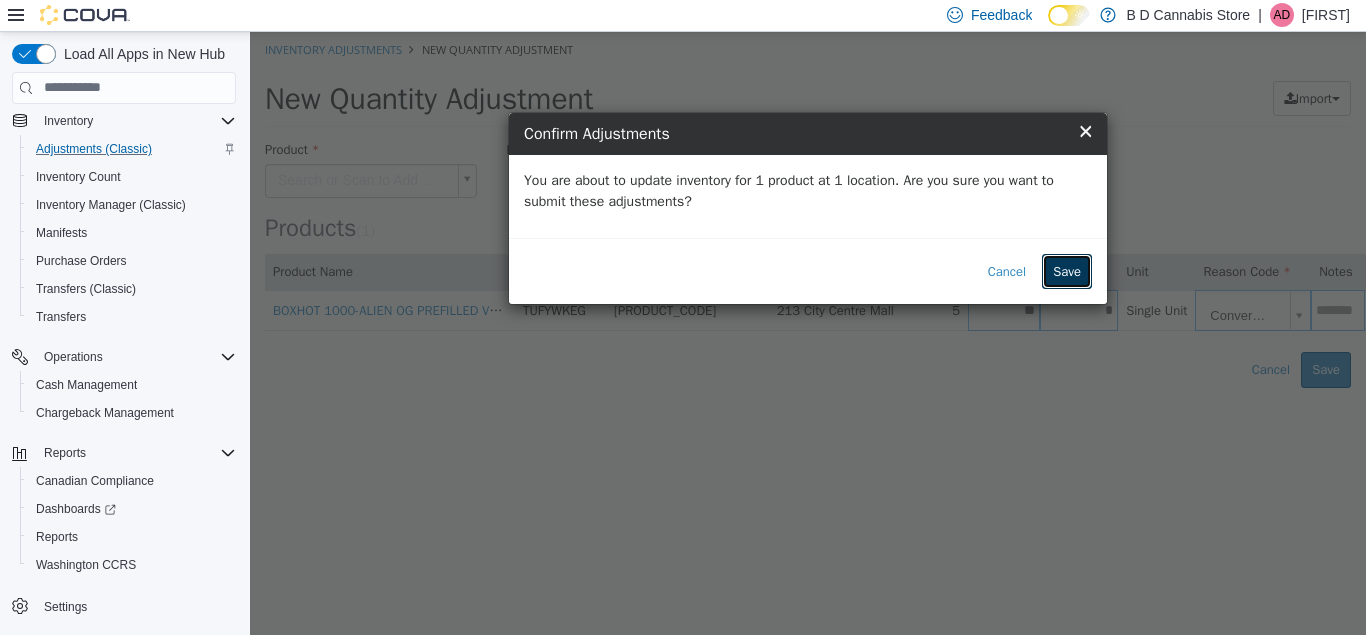 click on "Save" at bounding box center [1067, 271] 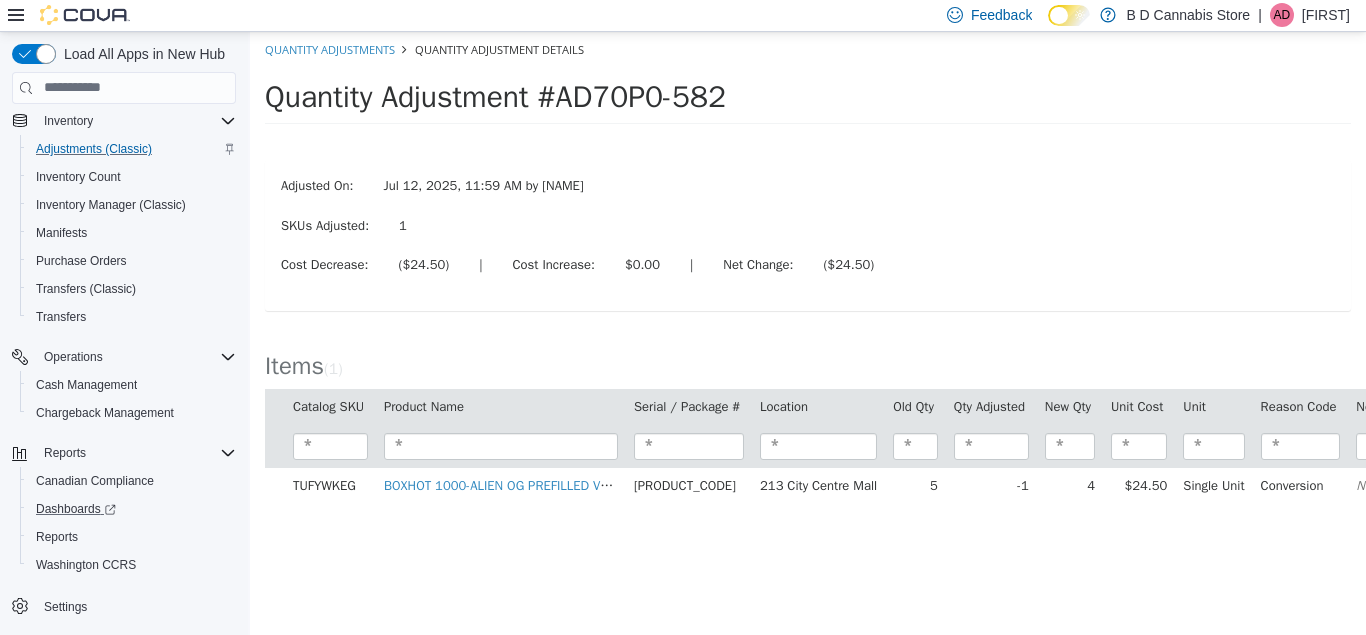 click on "Dashboards" at bounding box center [132, 509] 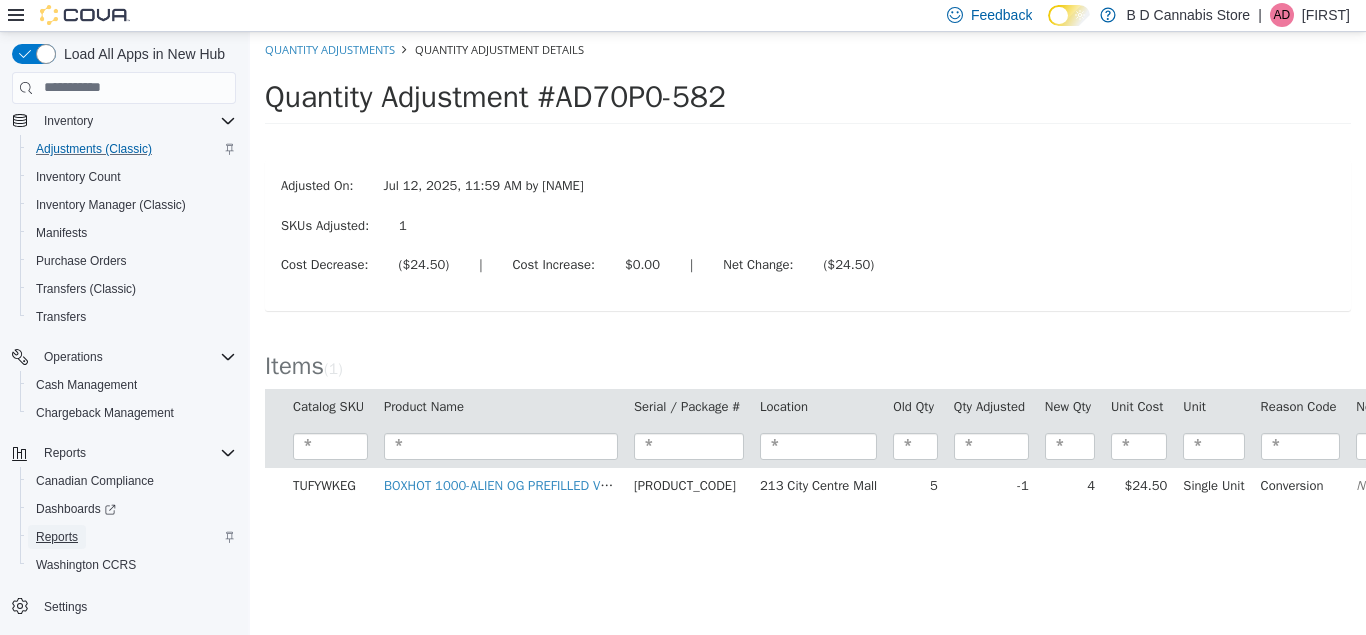 click on "Reports" at bounding box center (57, 537) 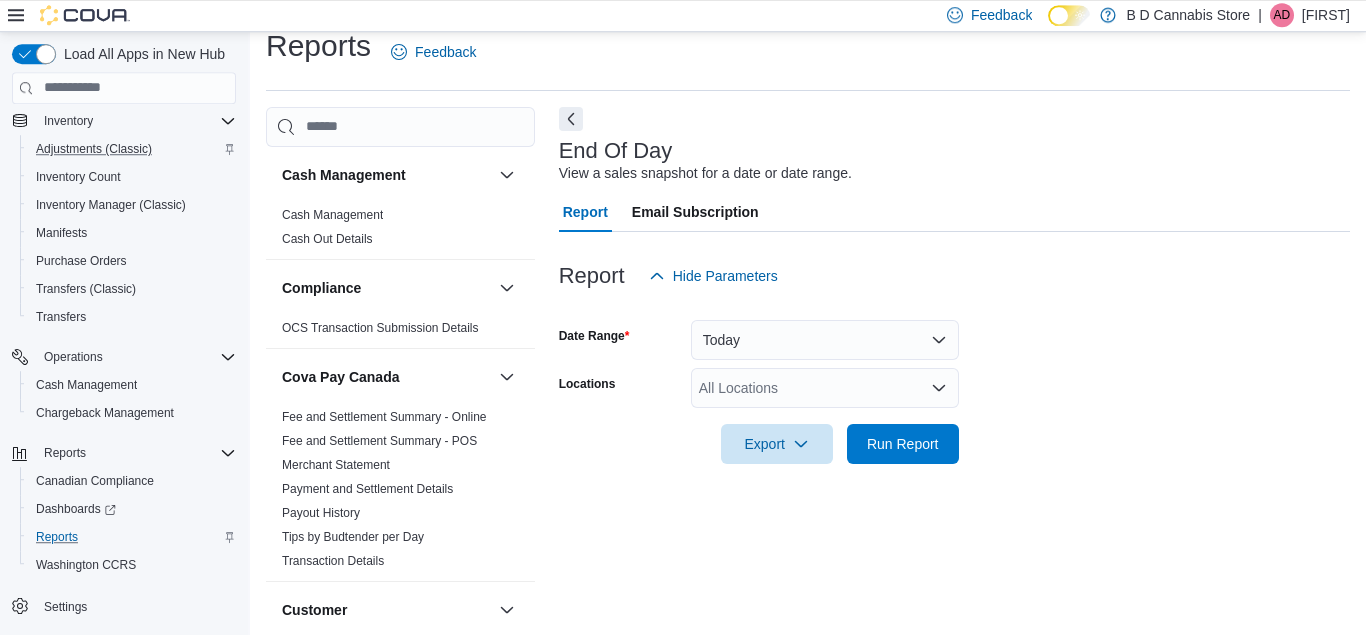 scroll, scrollTop: 26, scrollLeft: 0, axis: vertical 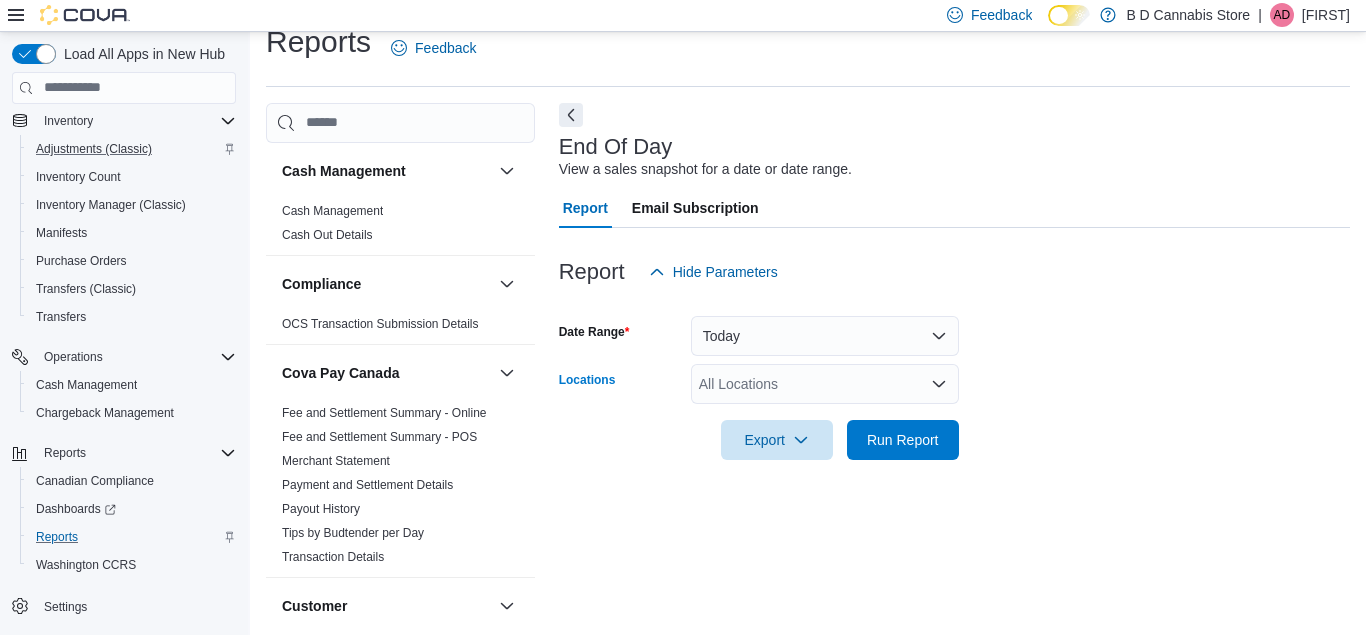 click 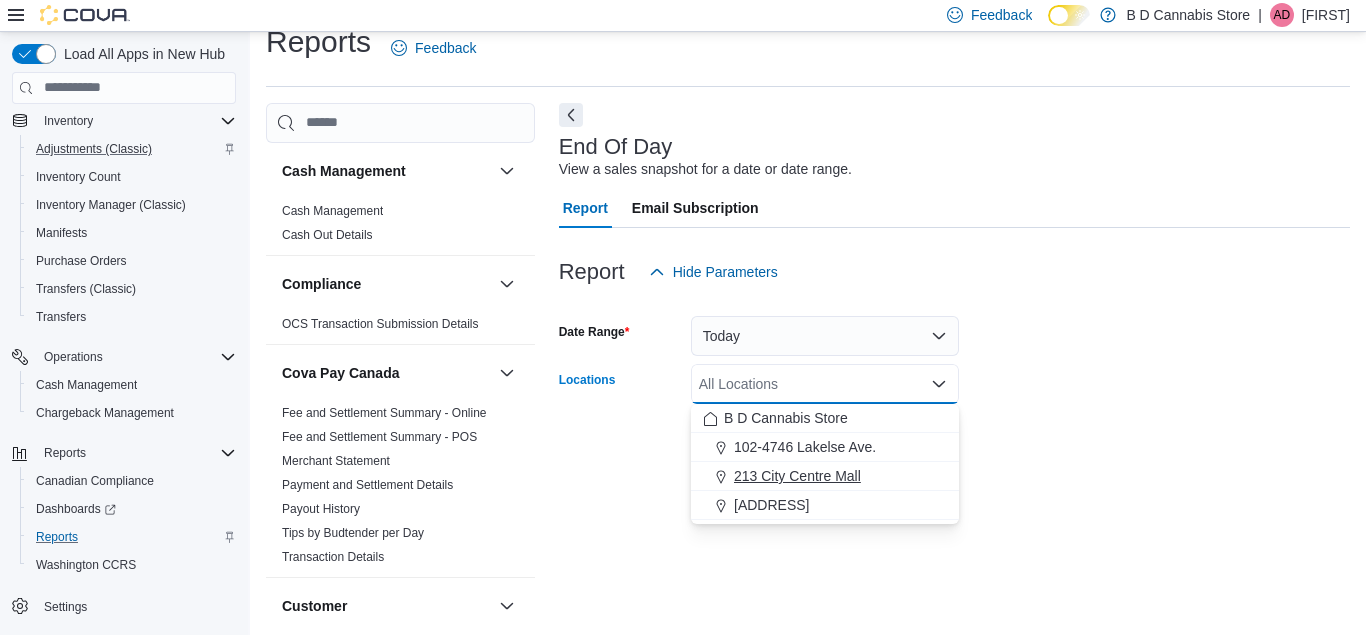 click on "213 City Centre Mall" at bounding box center (797, 476) 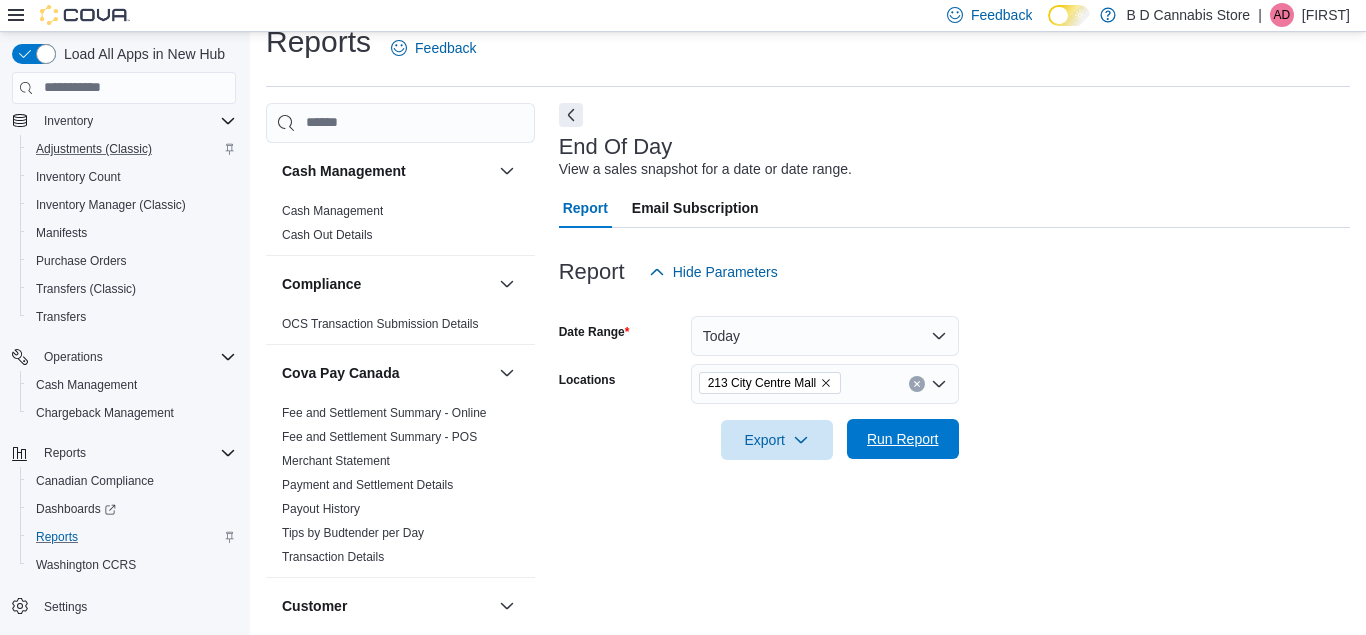 drag, startPoint x: 1087, startPoint y: 418, endPoint x: 883, endPoint y: 452, distance: 206.81392 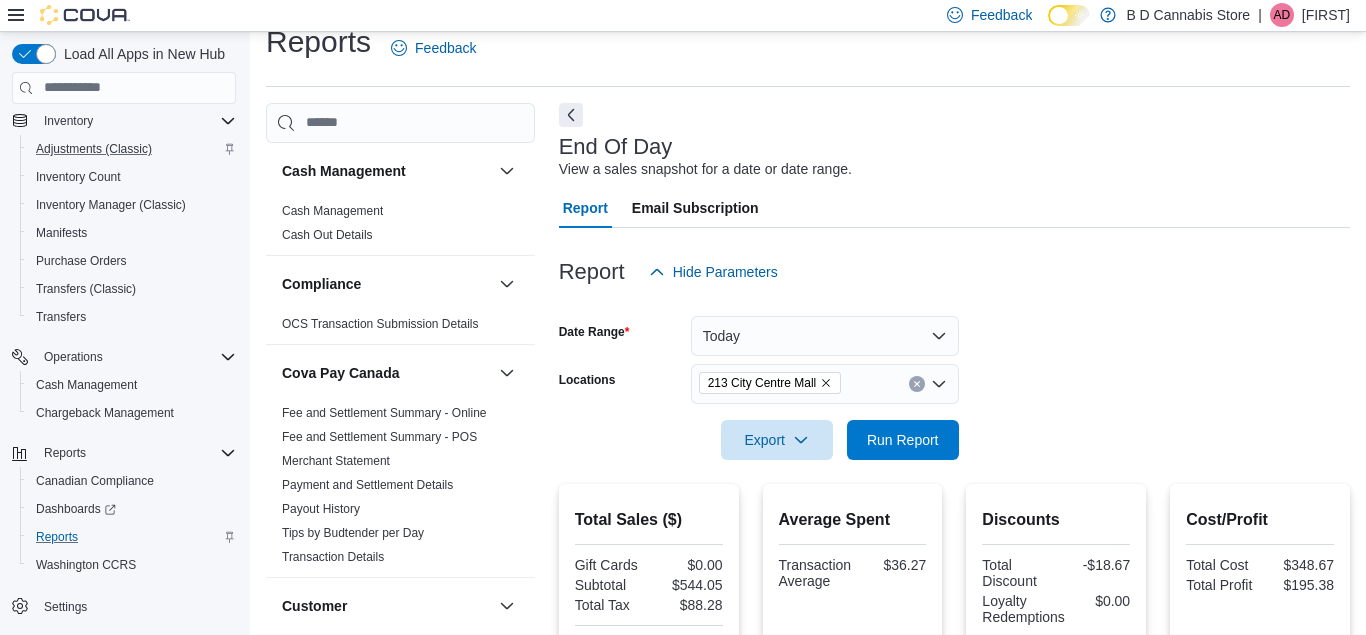 click at bounding box center (954, 412) 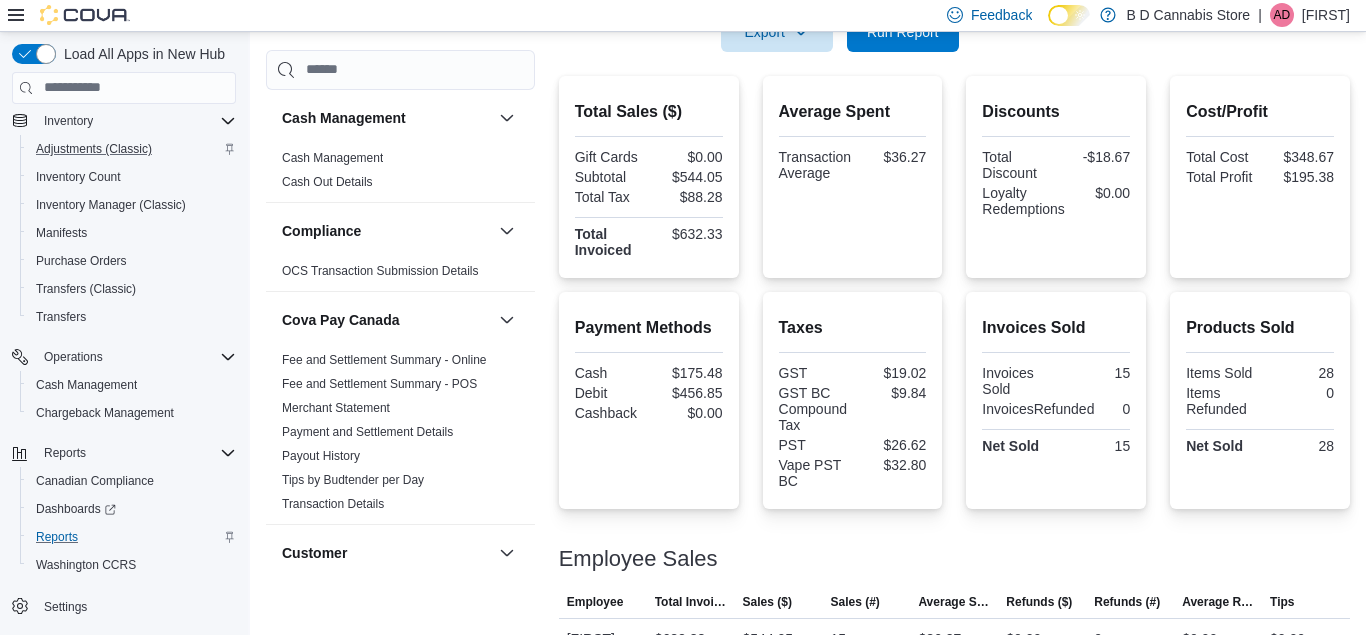 scroll, scrollTop: 332, scrollLeft: 0, axis: vertical 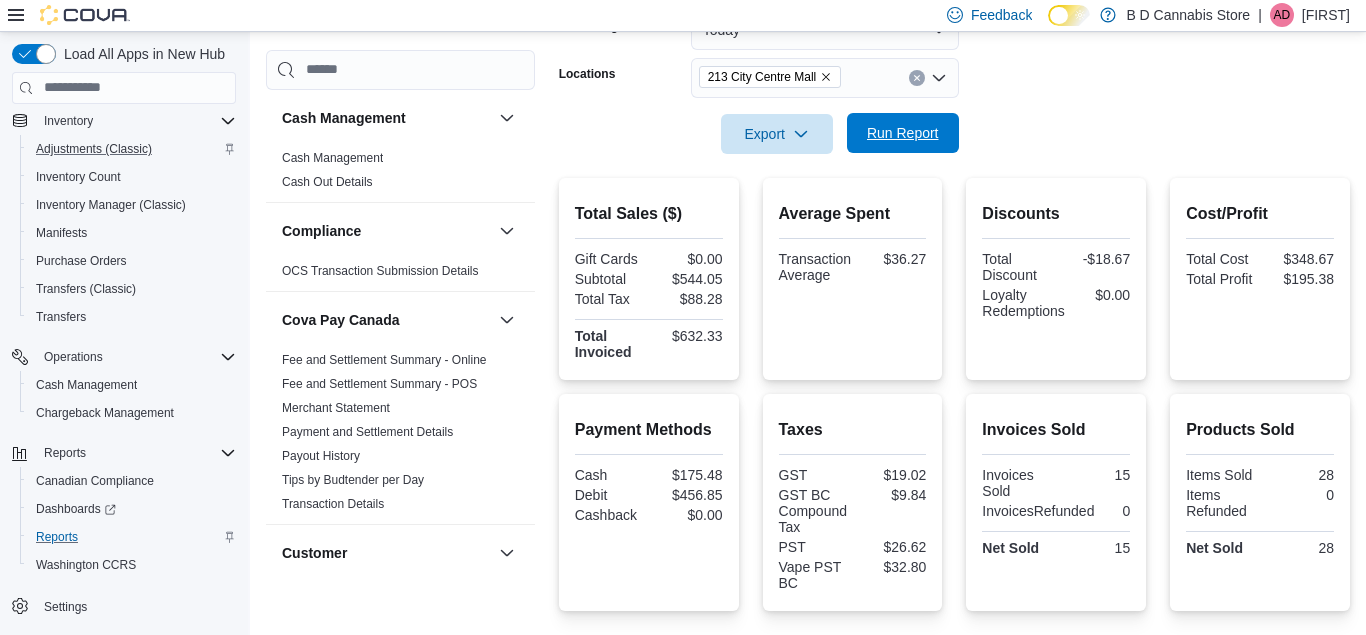 click on "Run Report" at bounding box center [903, 133] 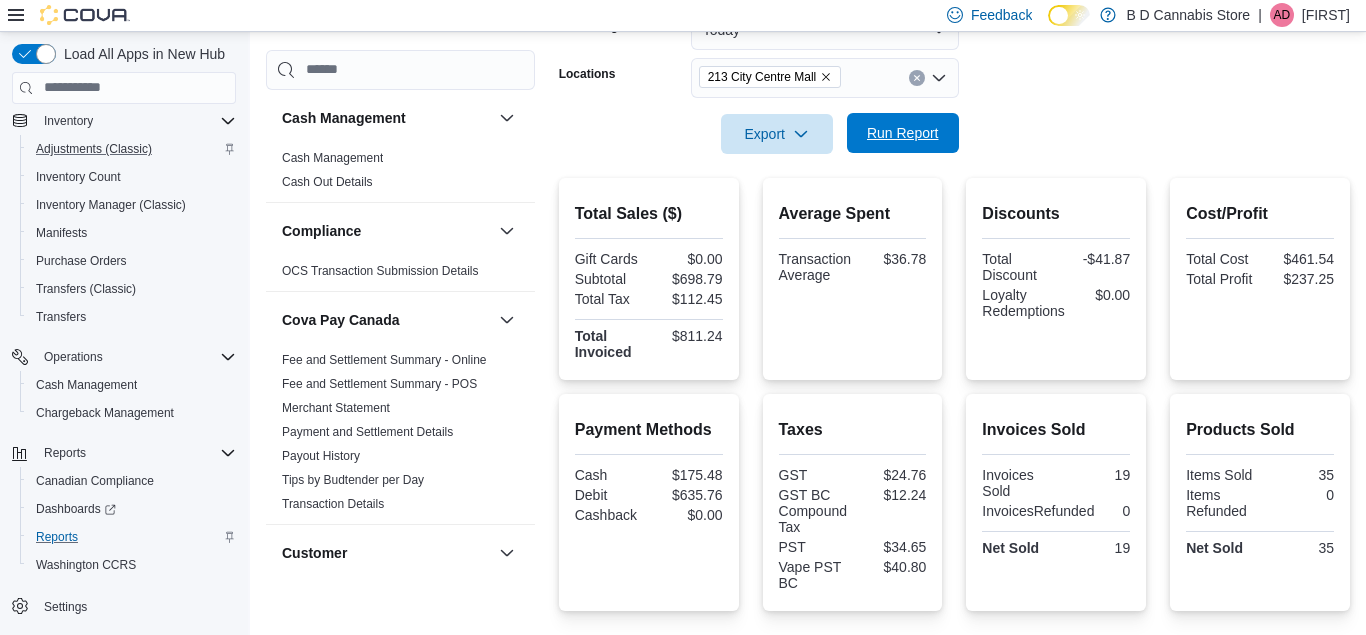 click on "Run Report" at bounding box center (903, 133) 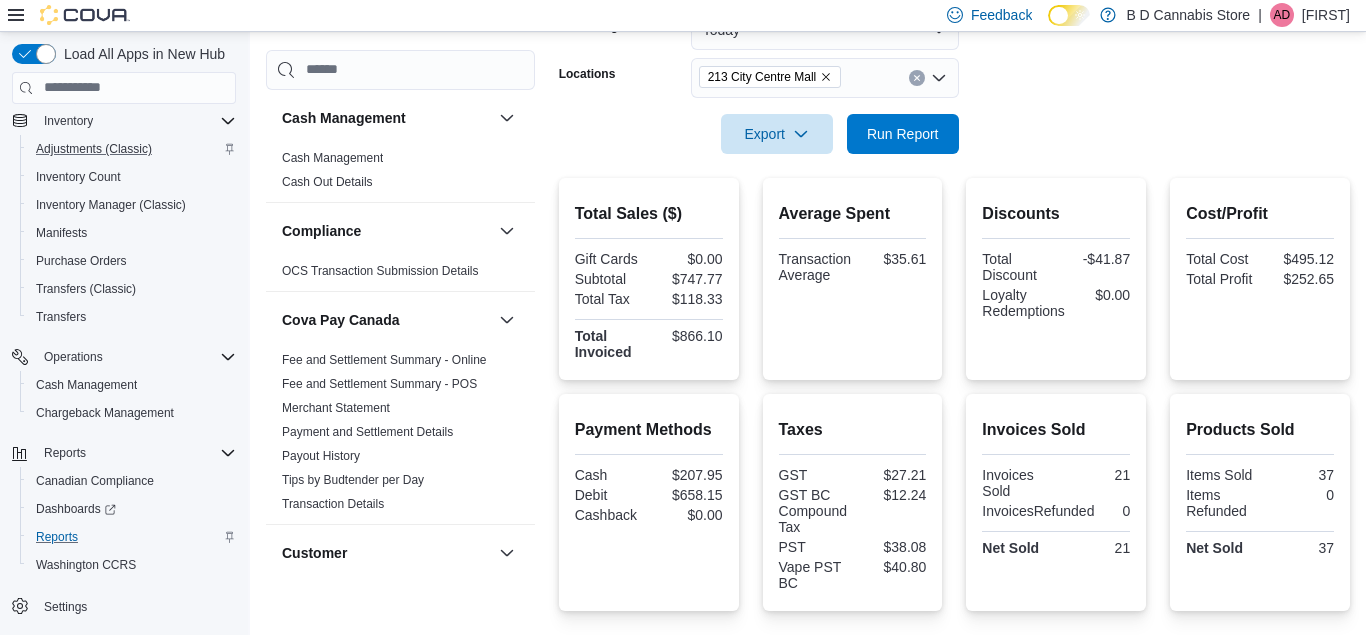 click on "Date Range Today Locations 213 City Centre Mall Export  Run Report" at bounding box center (954, 70) 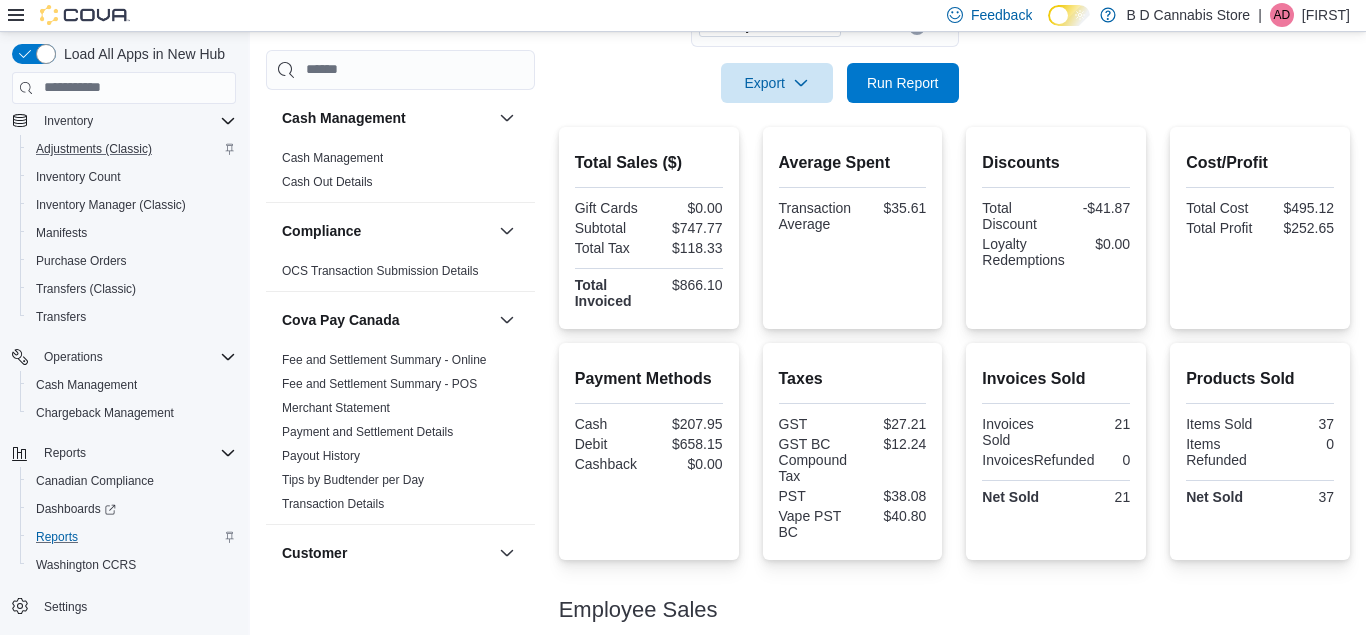 click at bounding box center [954, 115] 